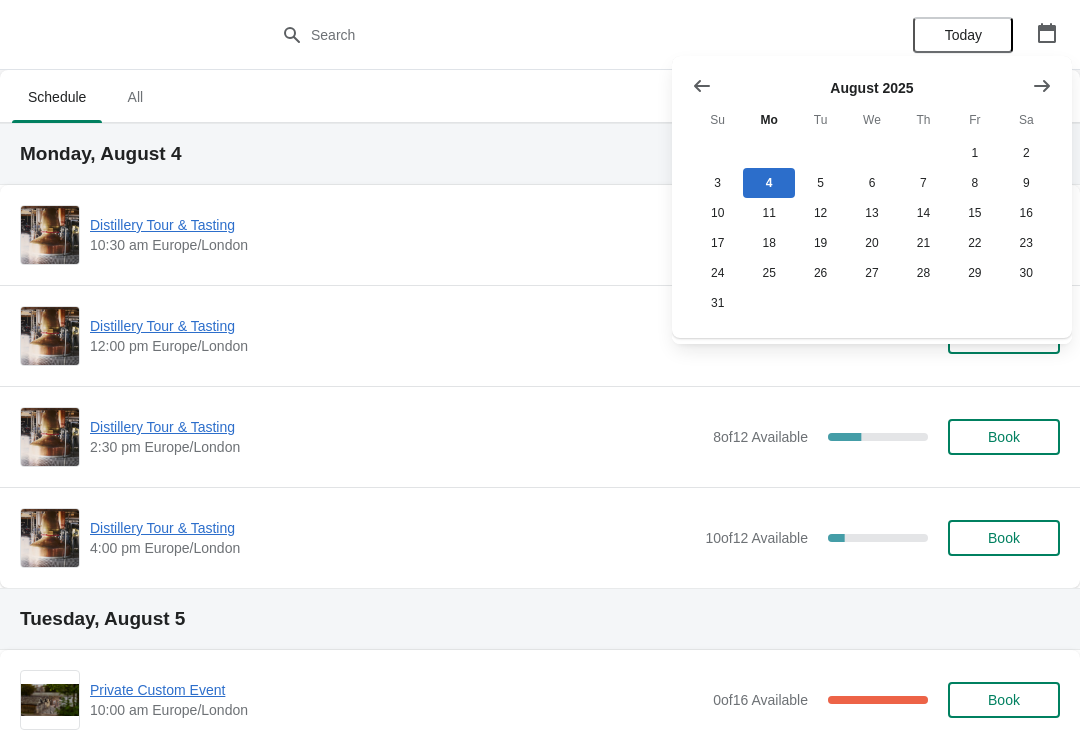 scroll, scrollTop: 0, scrollLeft: 0, axis: both 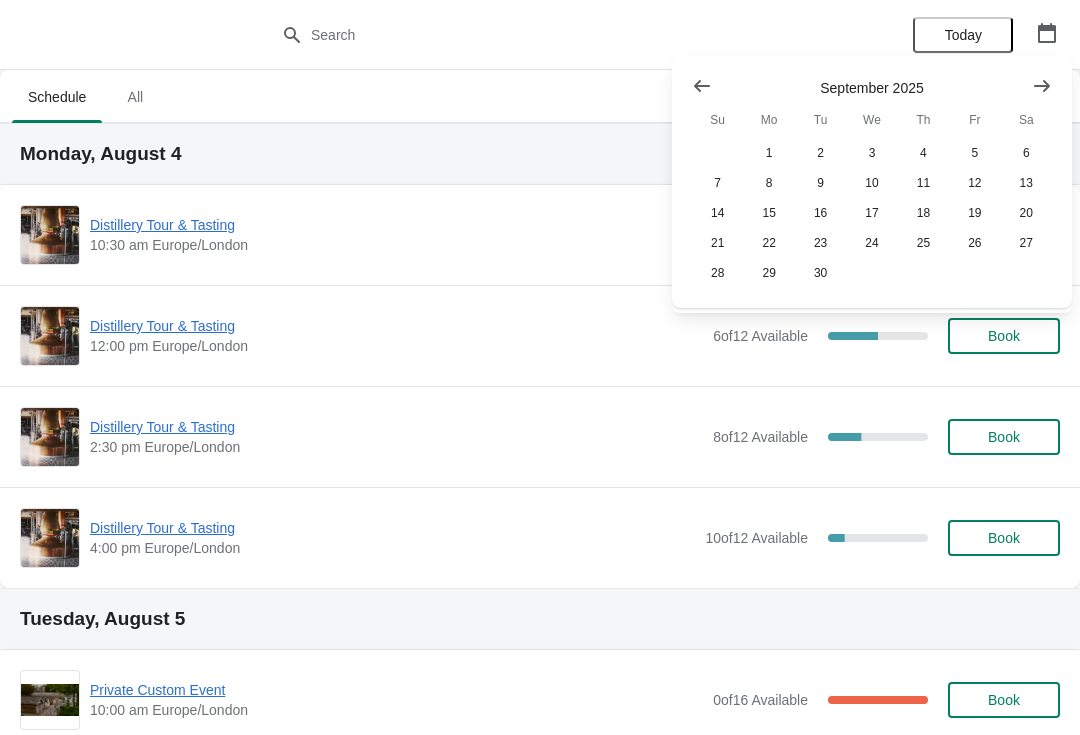 click at bounding box center (1042, 86) 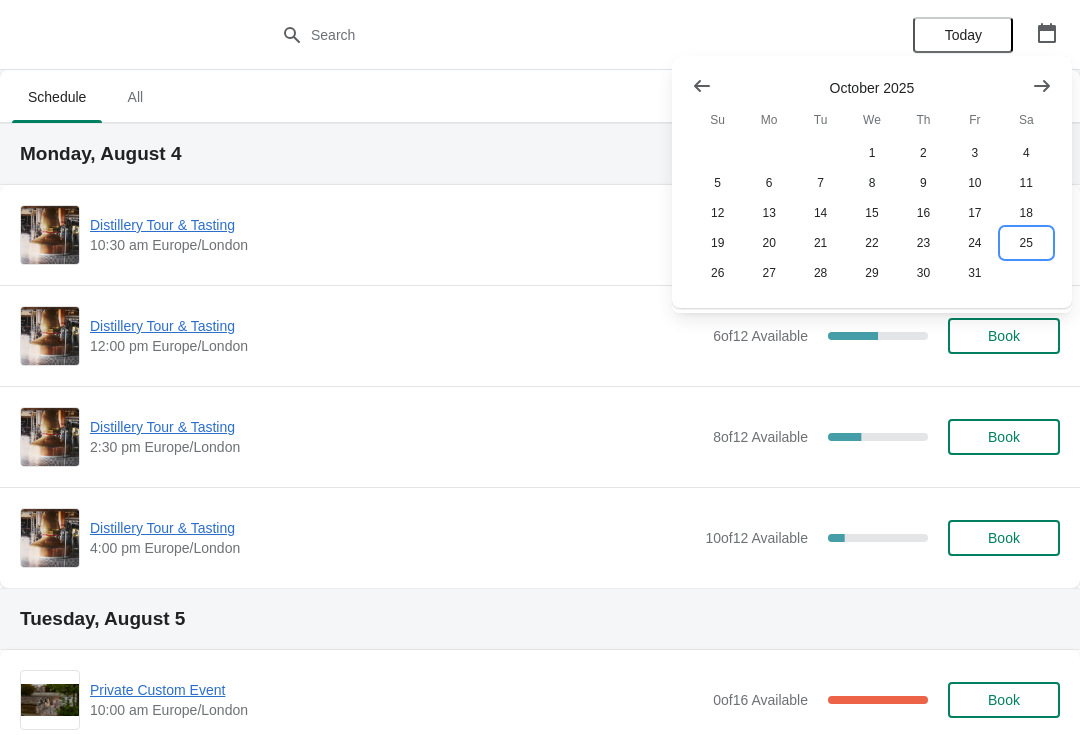 click on "25" at bounding box center [1026, 243] 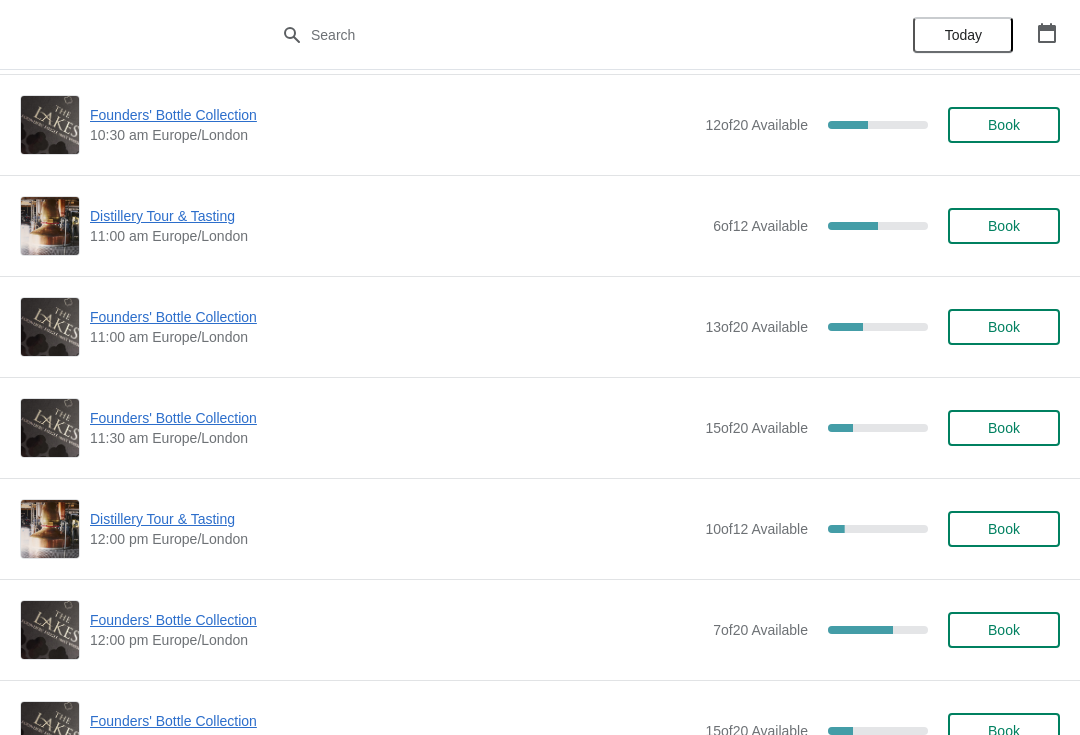 scroll, scrollTop: 318, scrollLeft: 0, axis: vertical 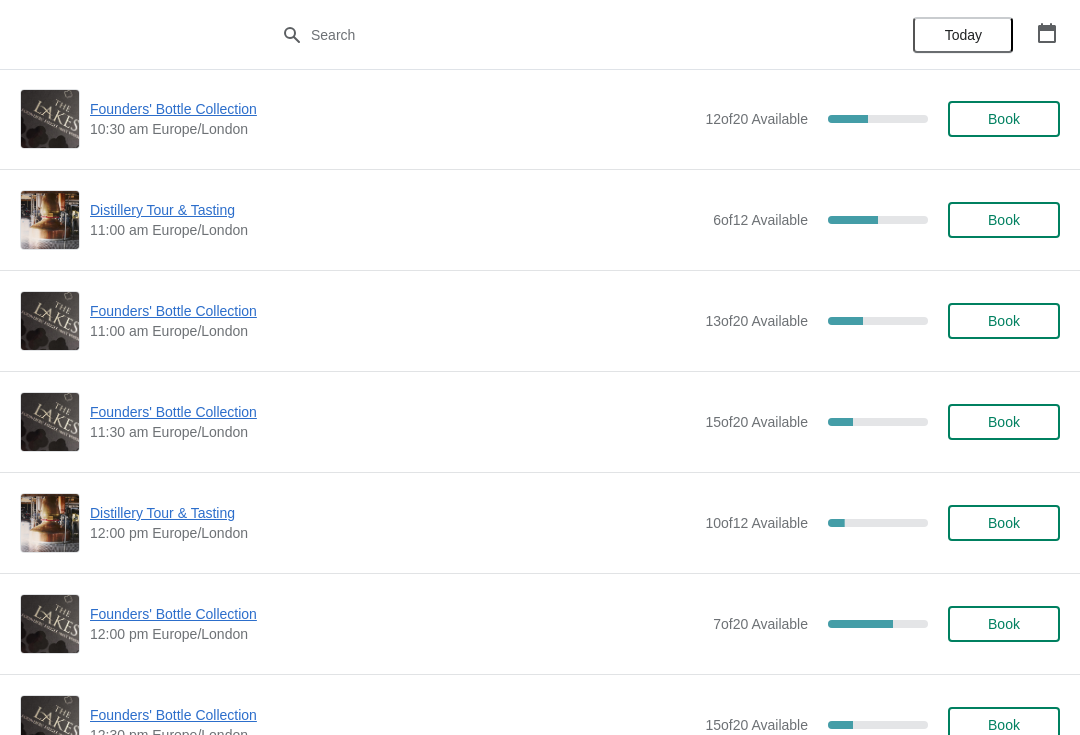 click on "Book" at bounding box center [1004, 321] 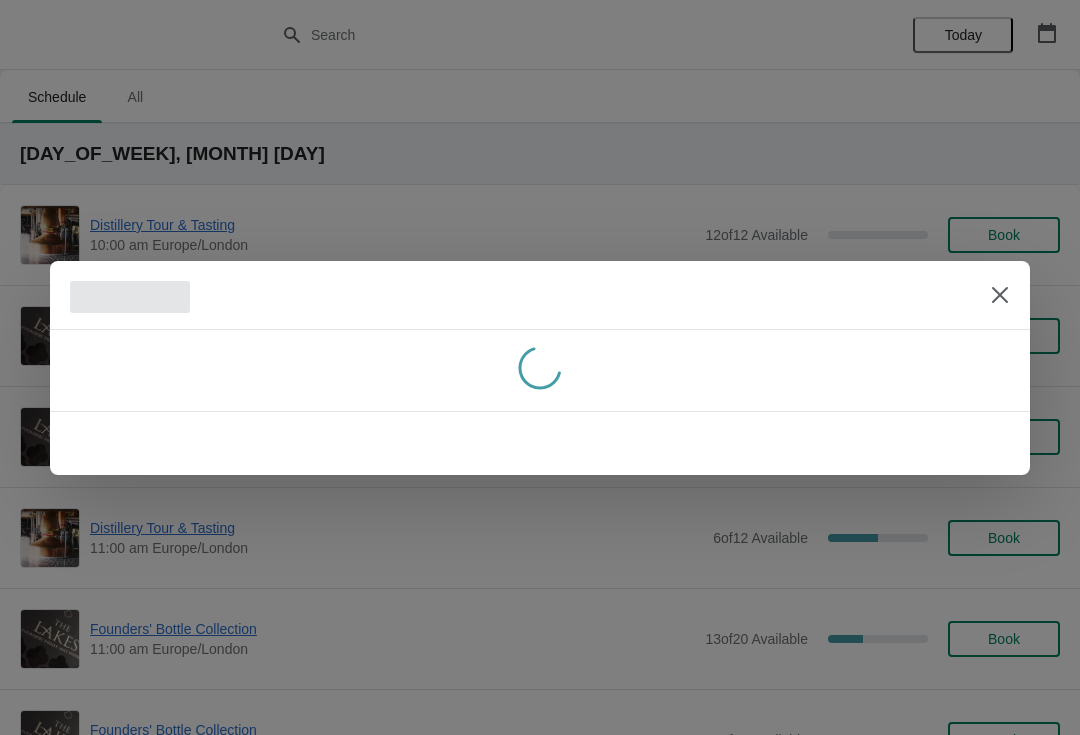 scroll, scrollTop: 0, scrollLeft: 0, axis: both 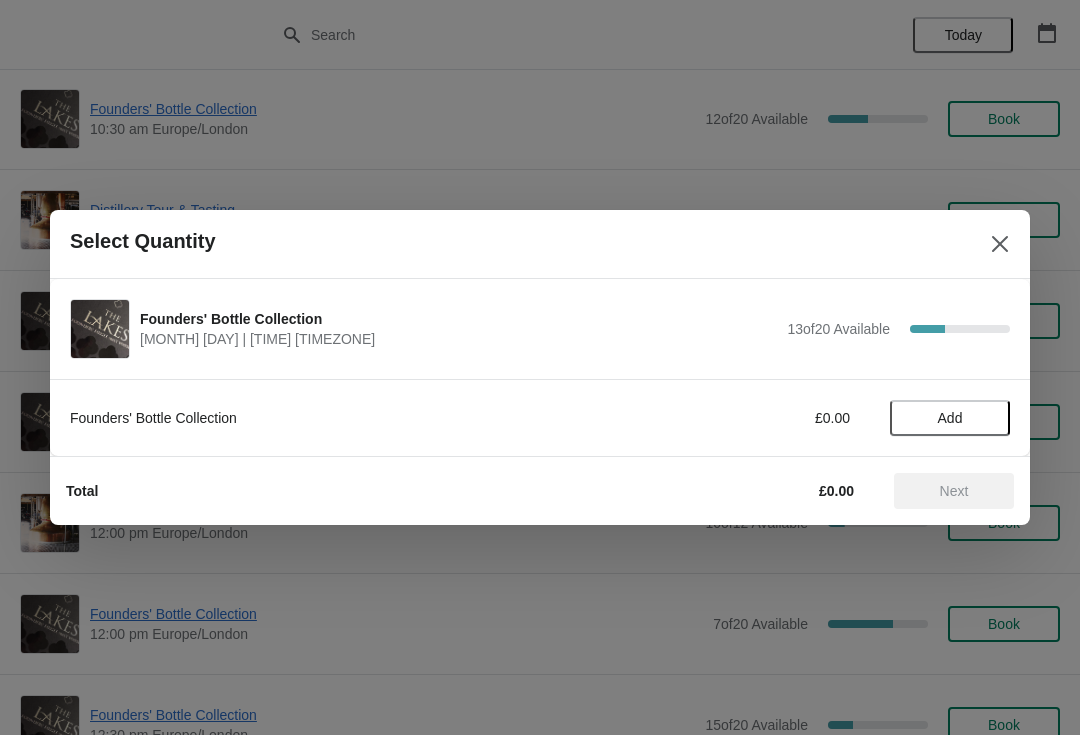 click on "Add" at bounding box center [950, 418] 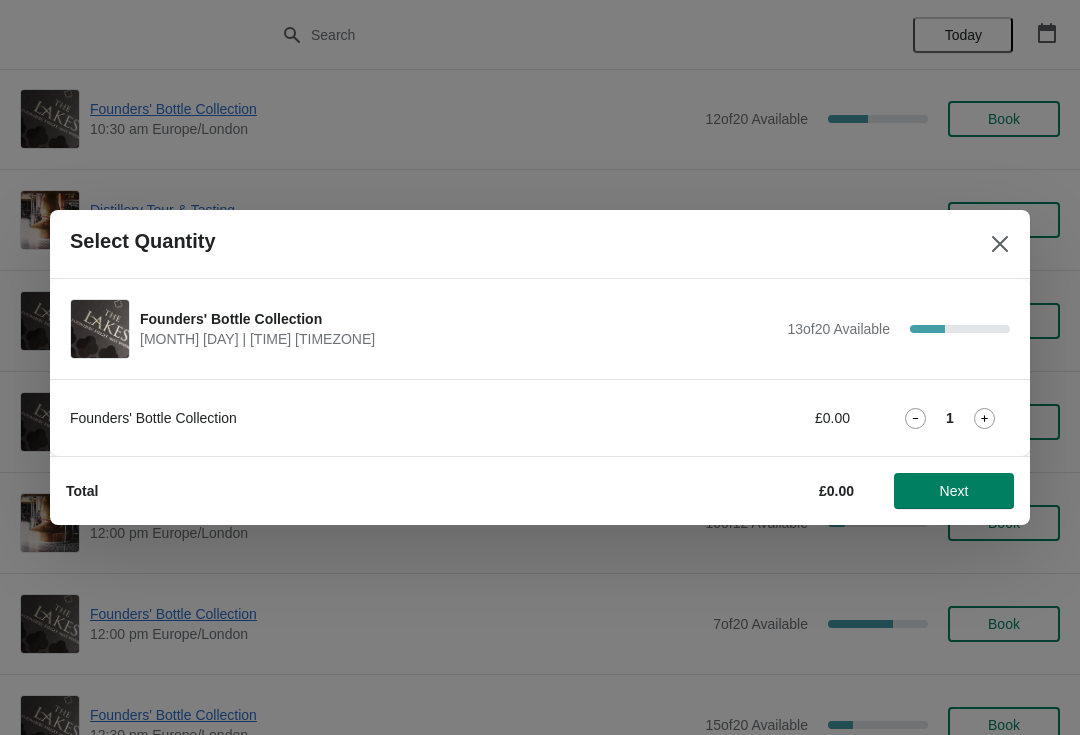 click on "Next" at bounding box center [954, 491] 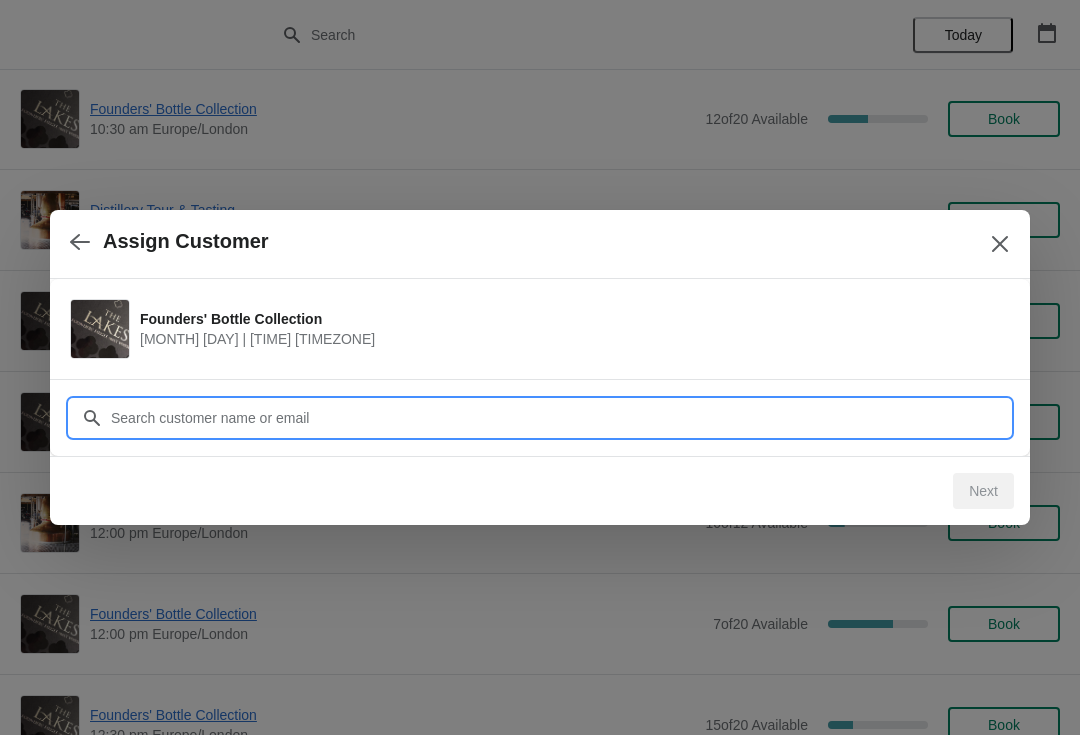 click on "Customer" at bounding box center (560, 418) 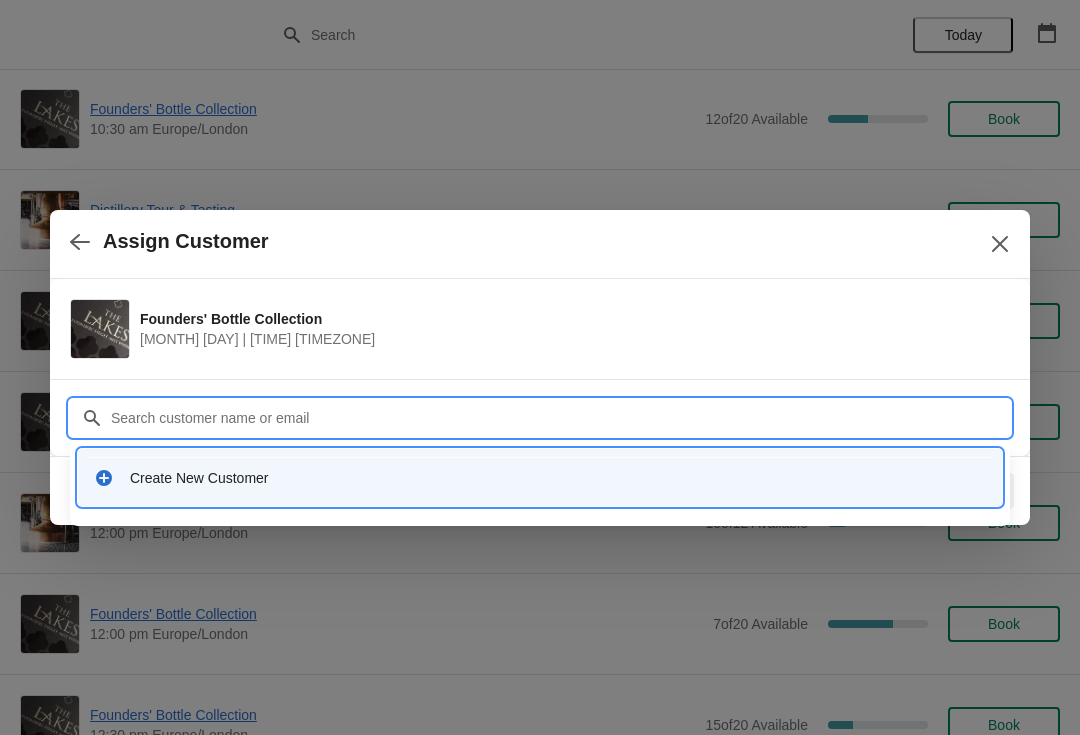 click on "Create New Customer" at bounding box center [558, 478] 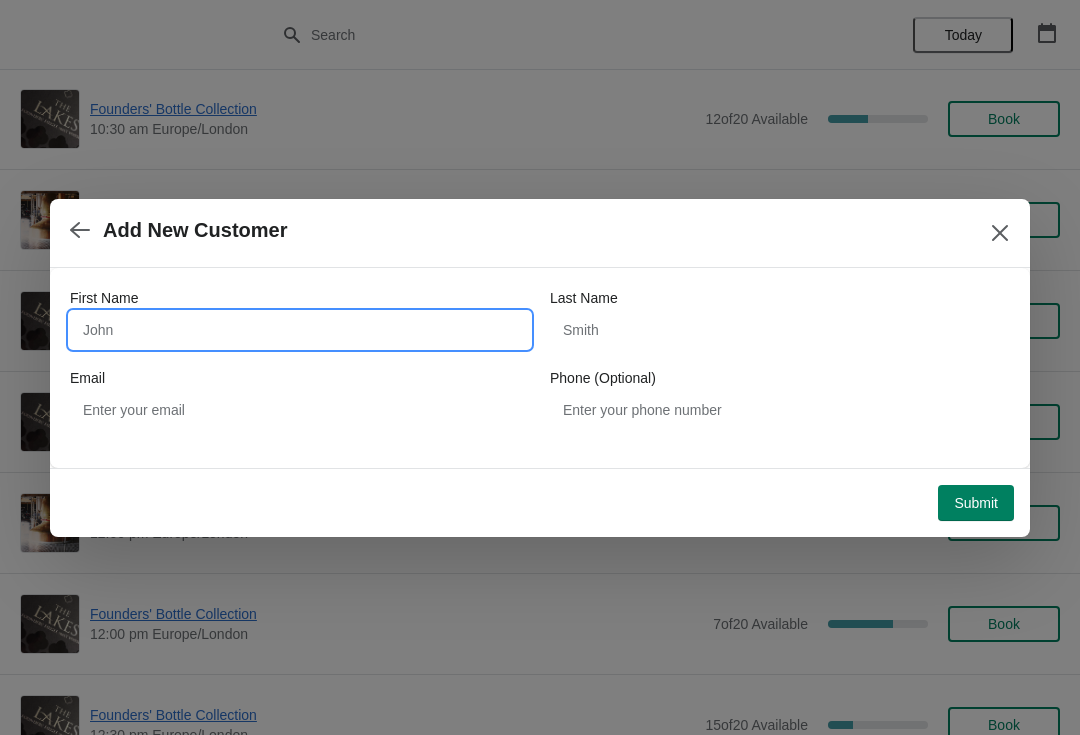 click on "First Name" at bounding box center (300, 330) 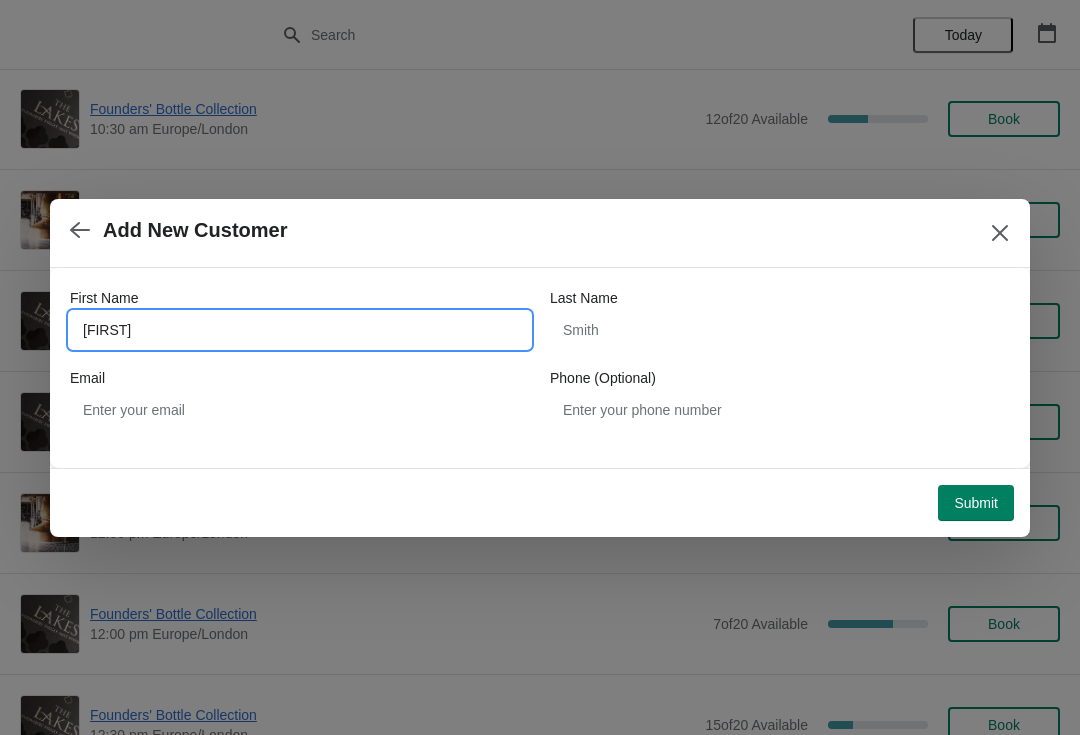 type on "John" 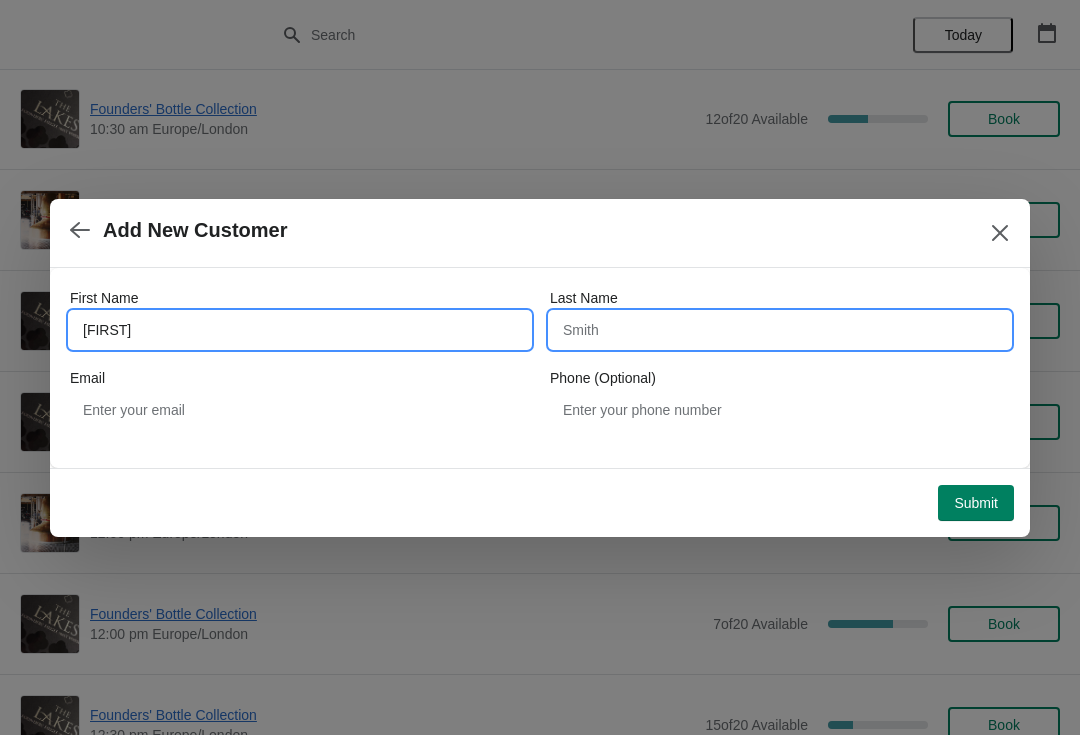 click on "Last Name" at bounding box center (780, 330) 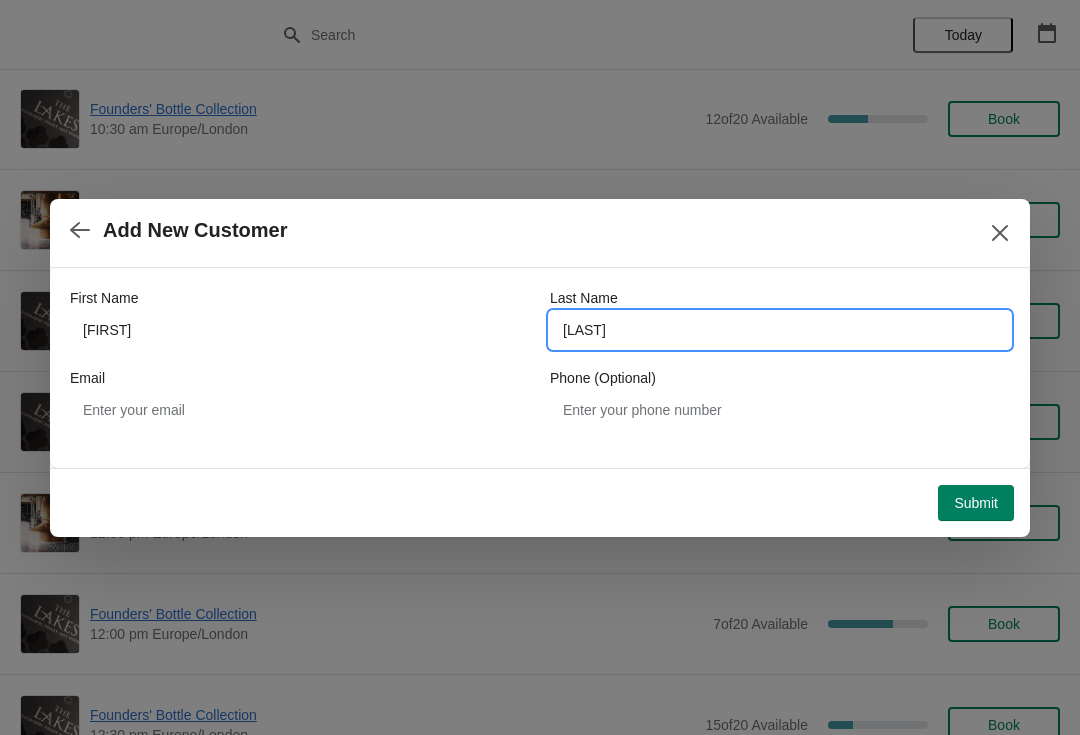 type on "Batty" 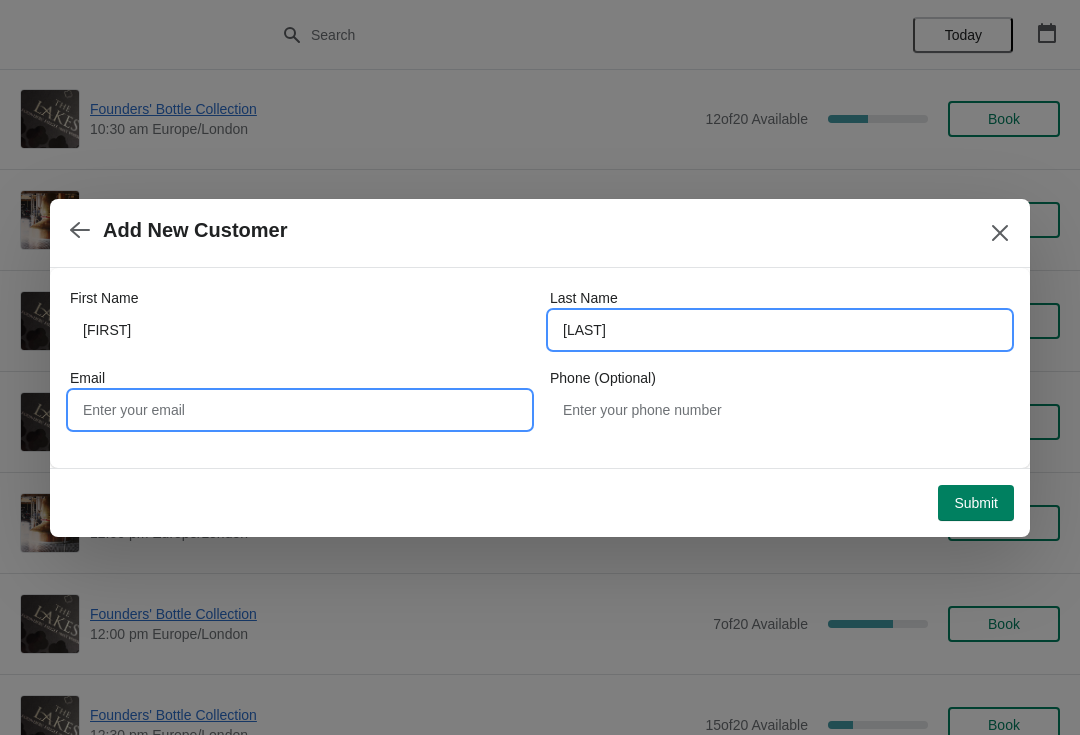 click on "Email" at bounding box center [300, 410] 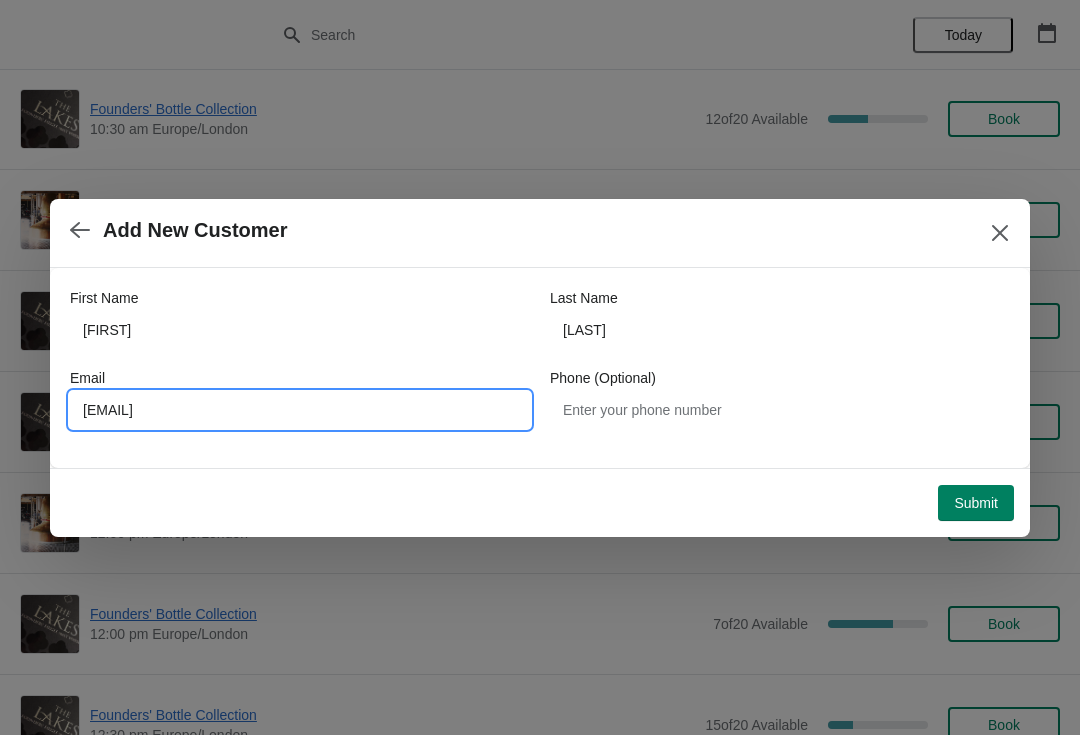 type on "Flamerboat@gmail.com" 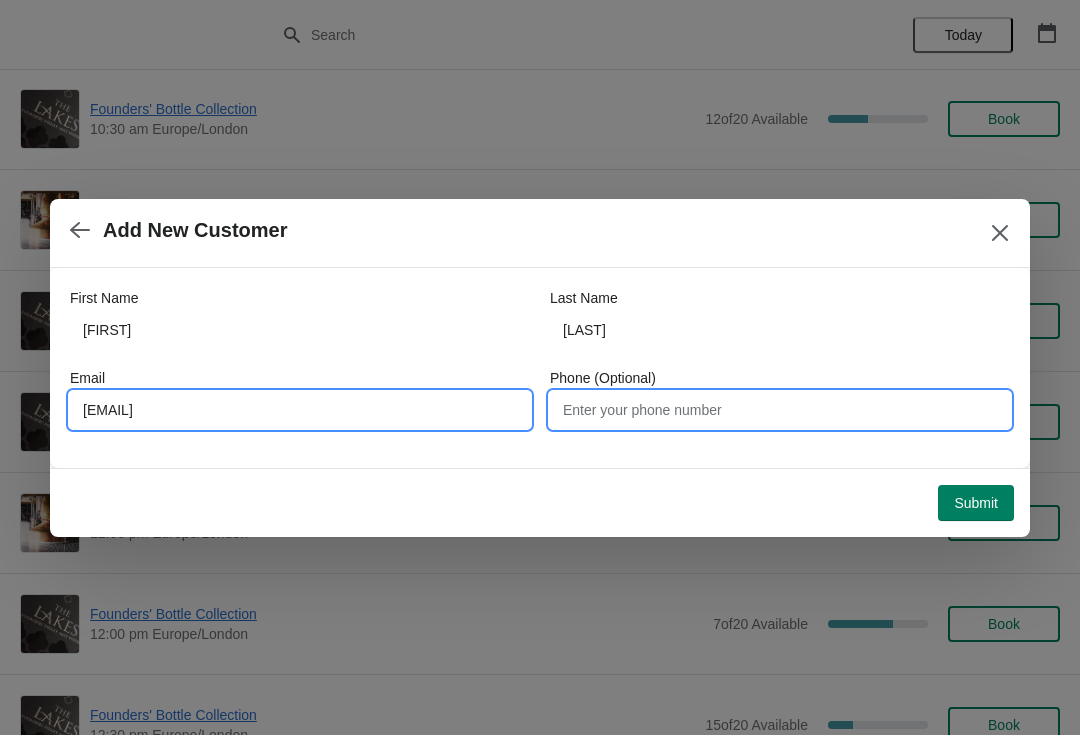 click on "Phone (Optional)" at bounding box center (780, 410) 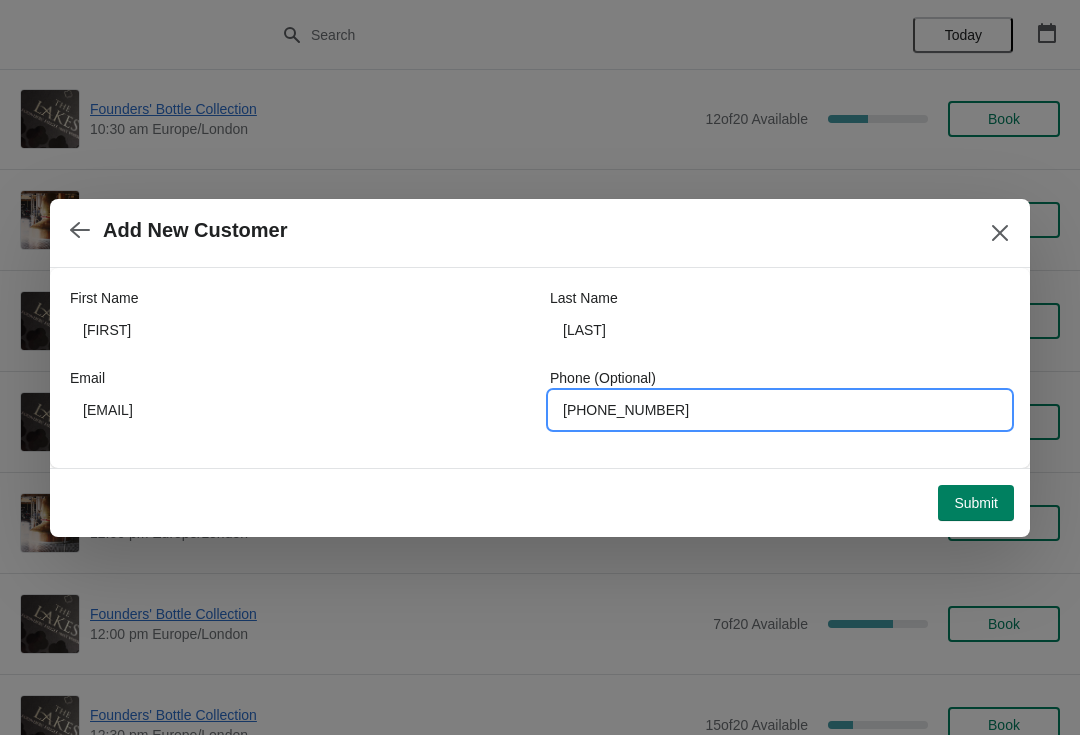type on "07730047616" 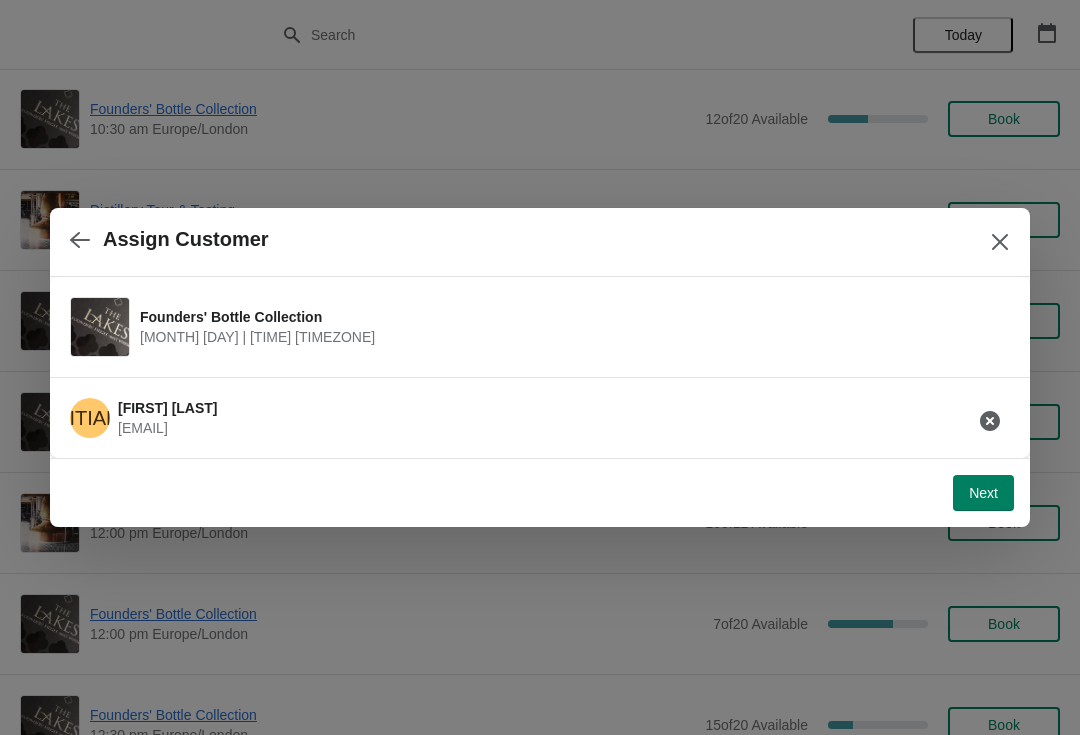 click on "Next" at bounding box center [983, 493] 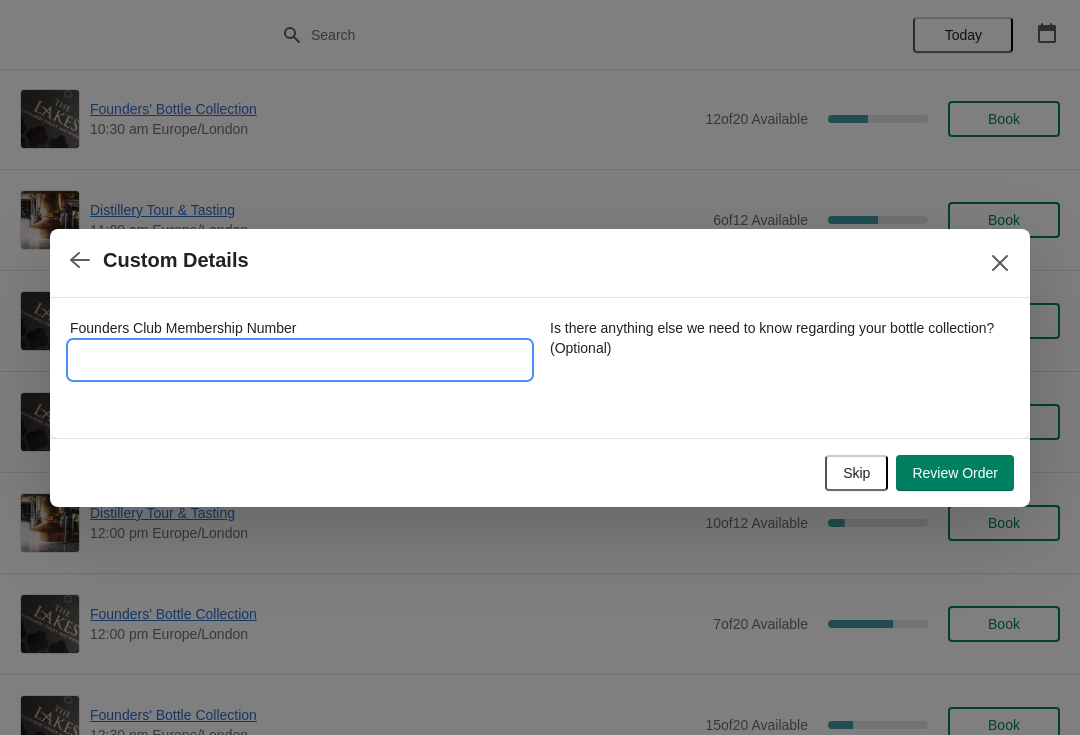 click on "Founders Club Membership Number" at bounding box center [300, 360] 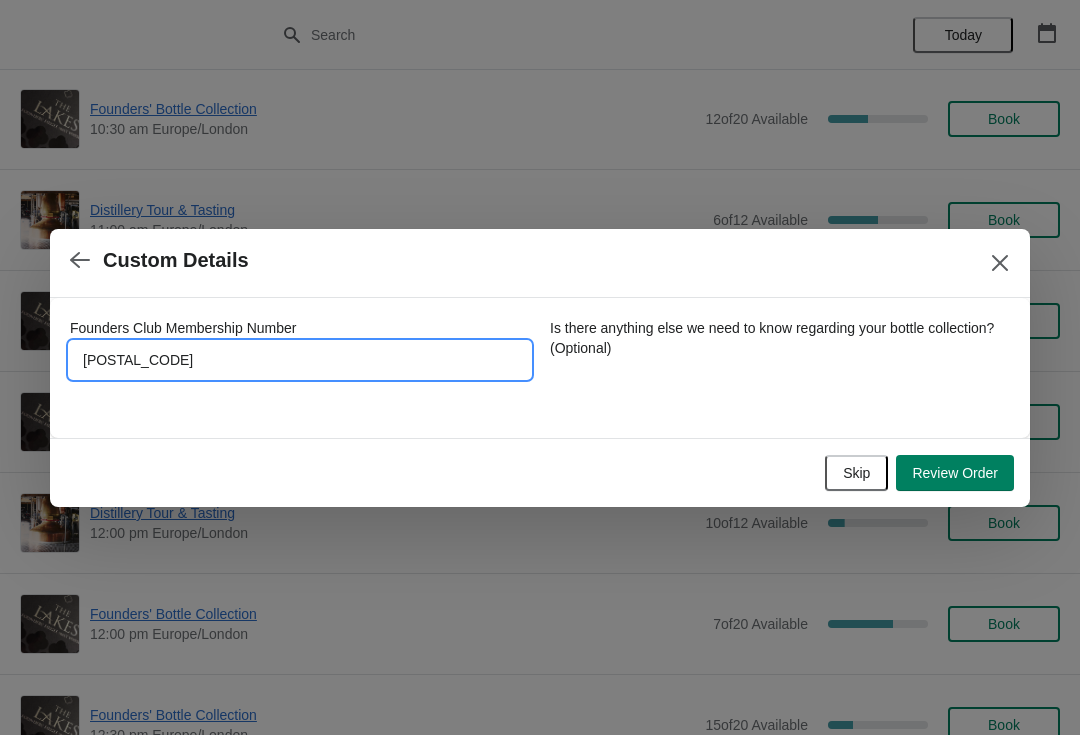 type on "3002014" 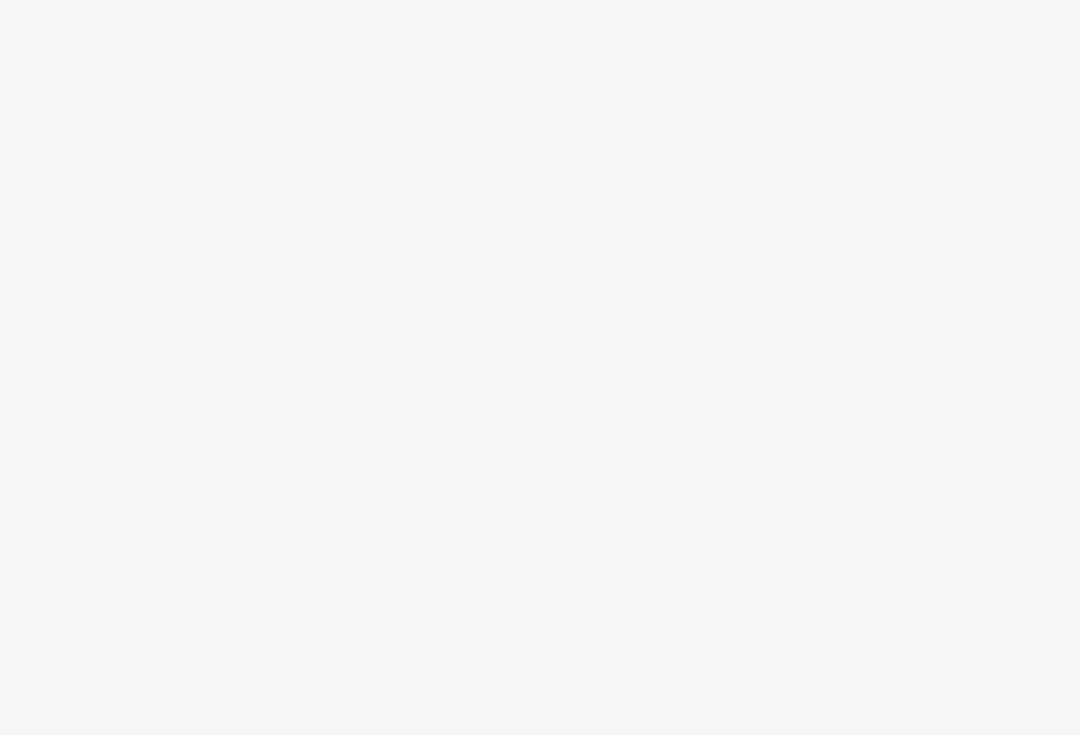 scroll, scrollTop: 0, scrollLeft: 0, axis: both 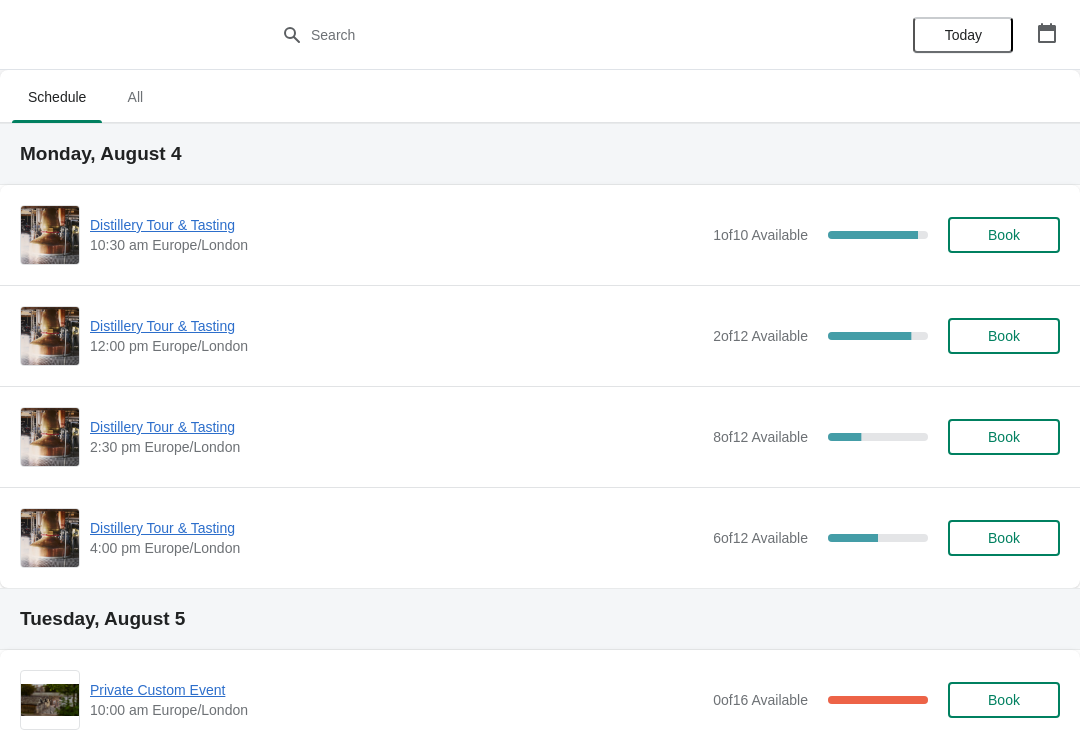 click at bounding box center (1047, 33) 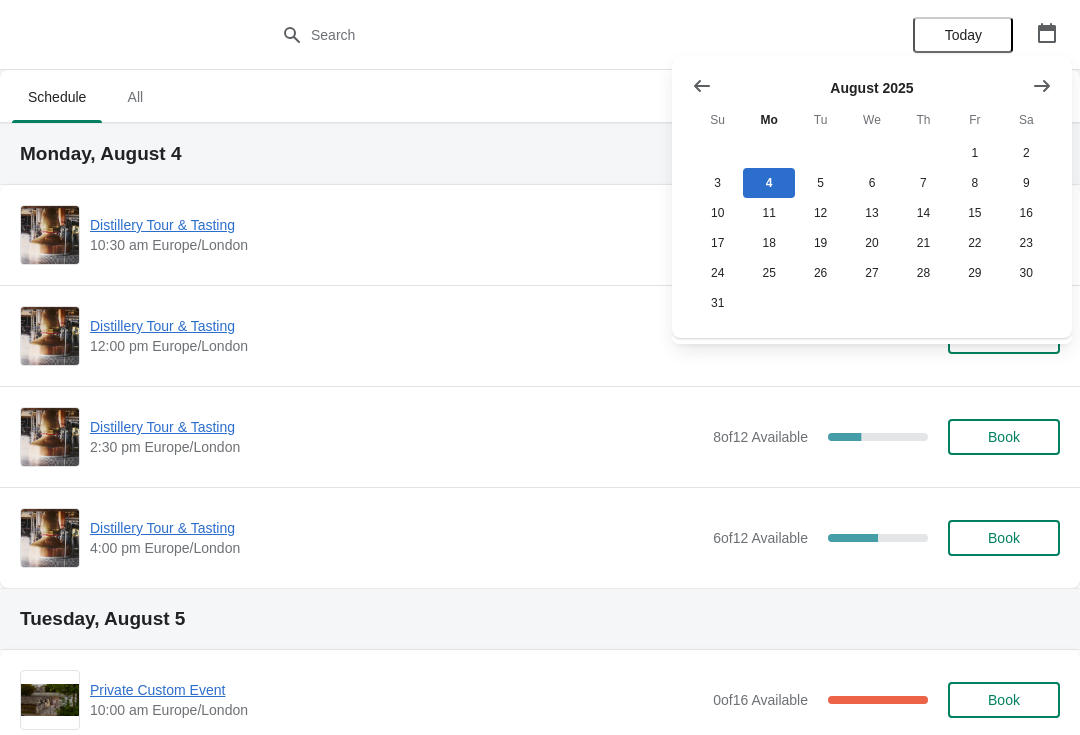 click 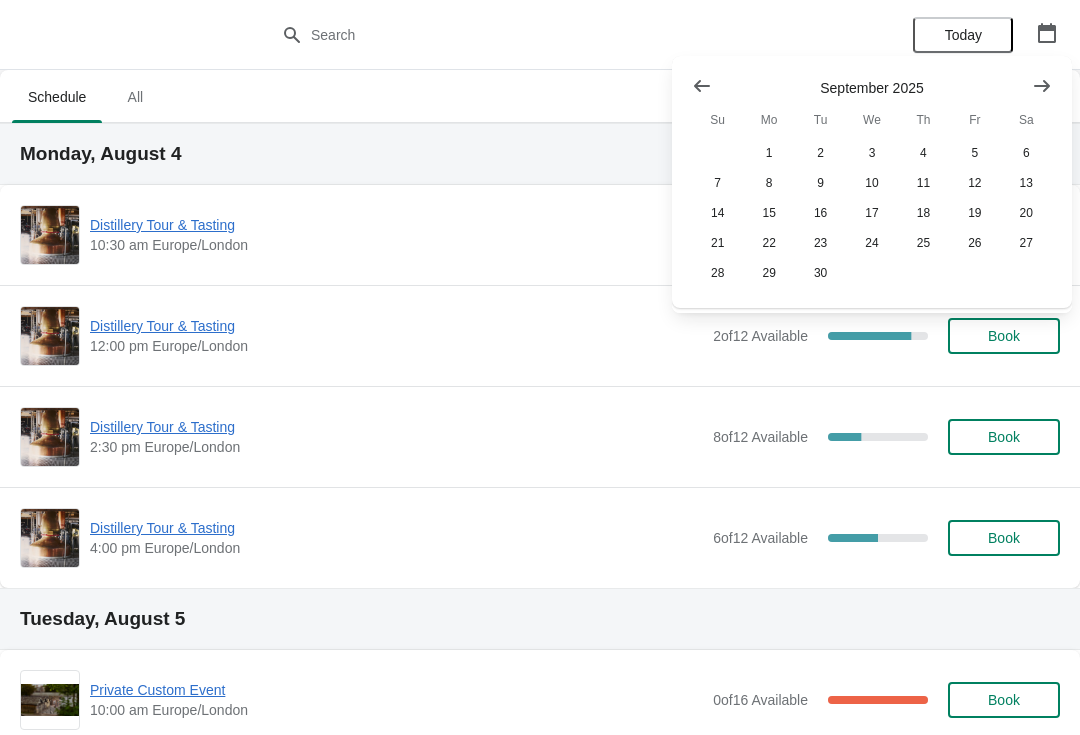 click at bounding box center [1042, 86] 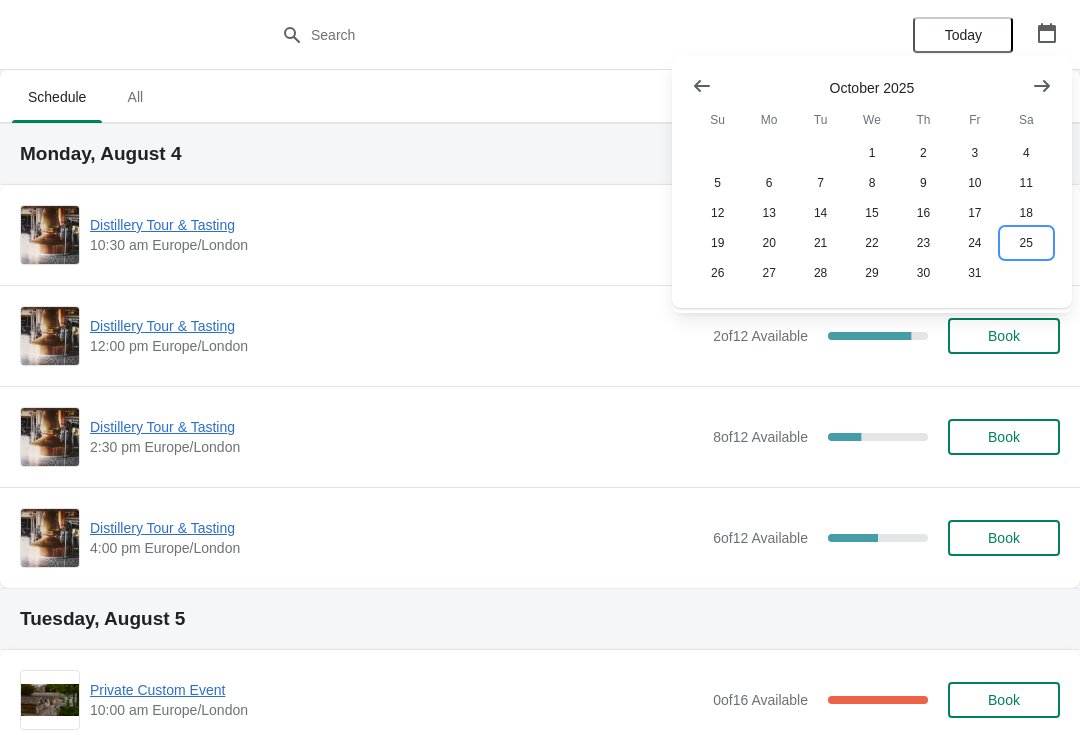 click on "25" at bounding box center [1026, 243] 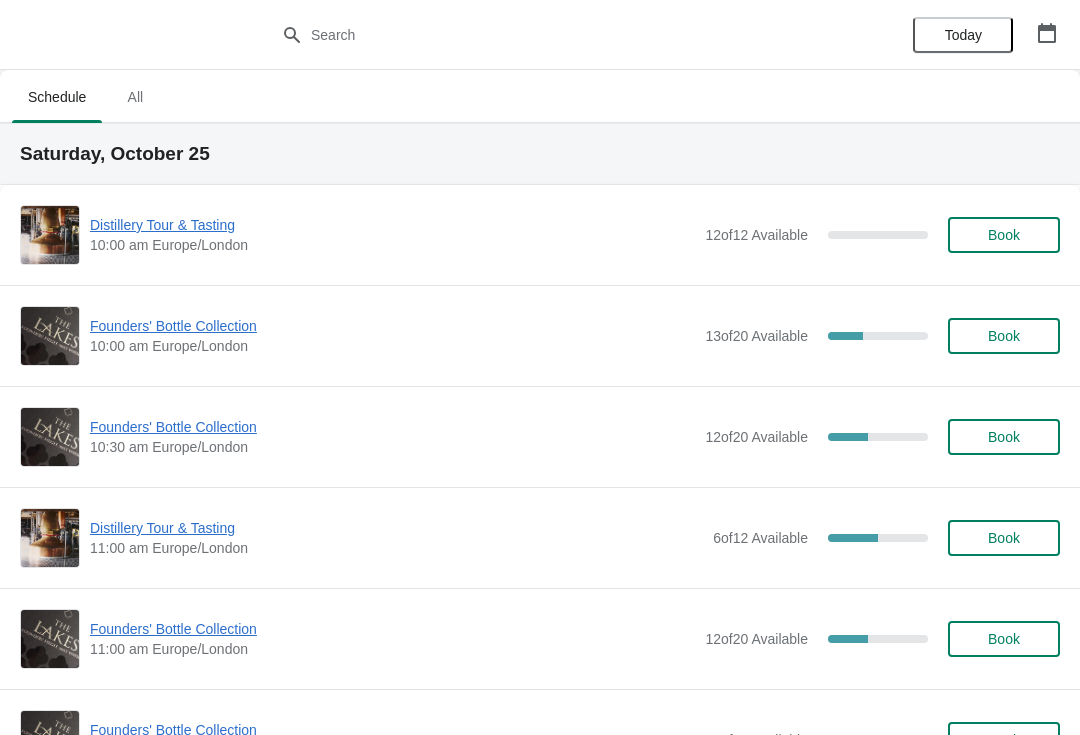 click on "Distillery Tour & Tasting" at bounding box center (396, 528) 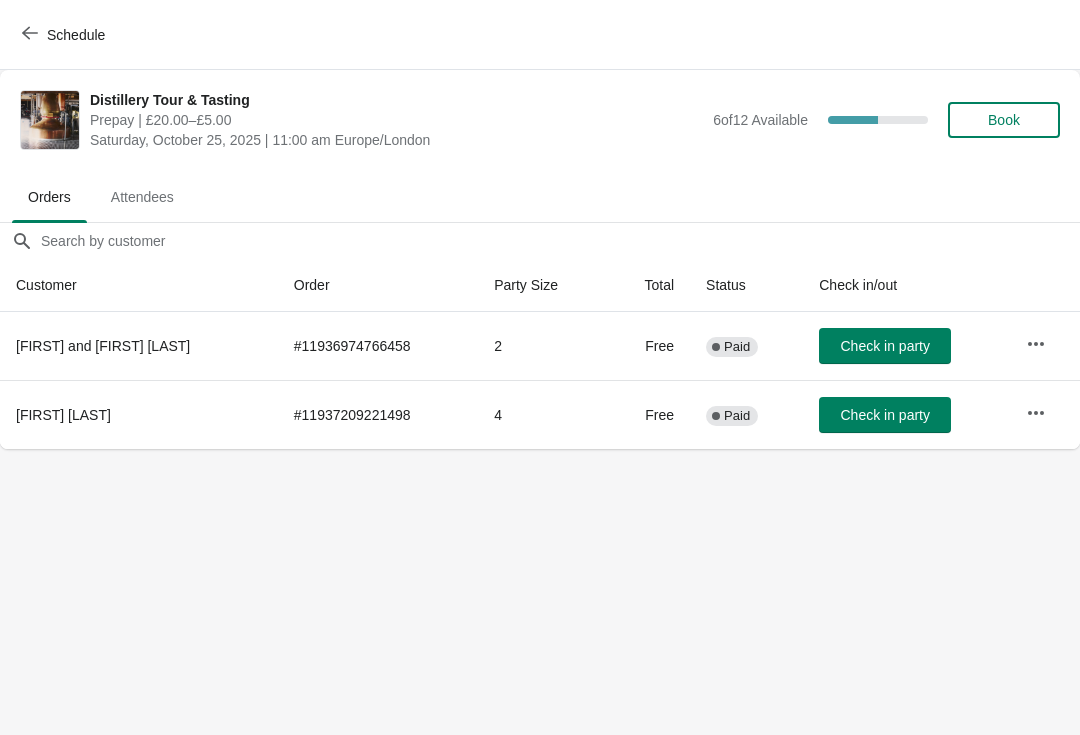 click 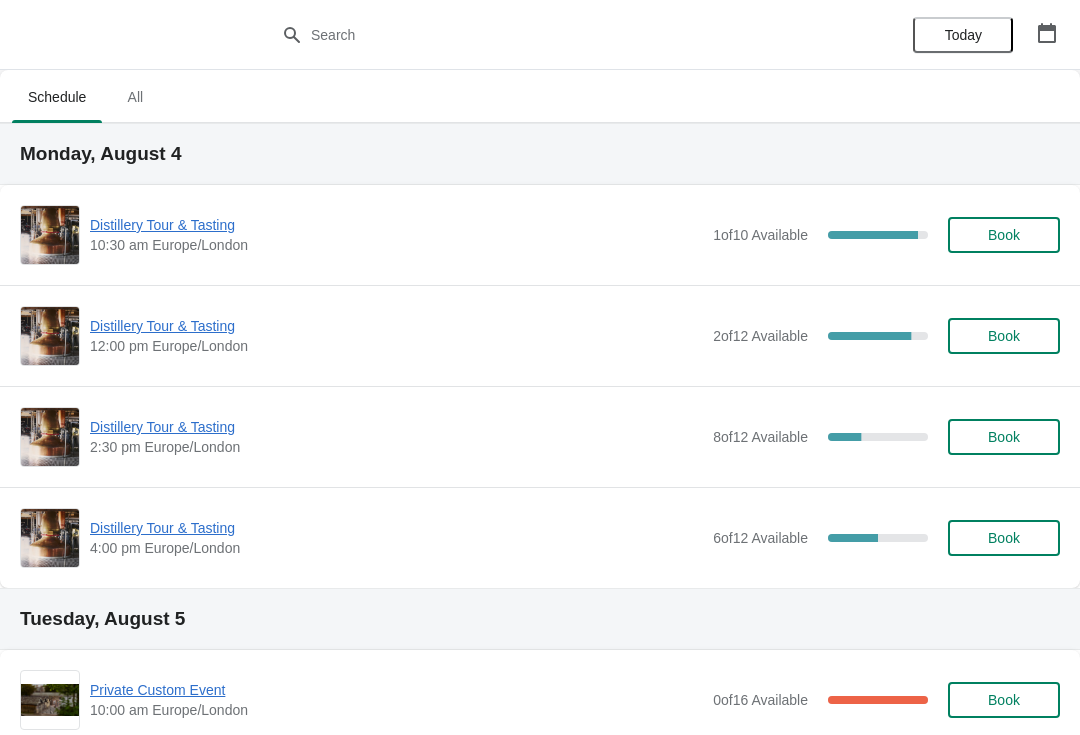 click 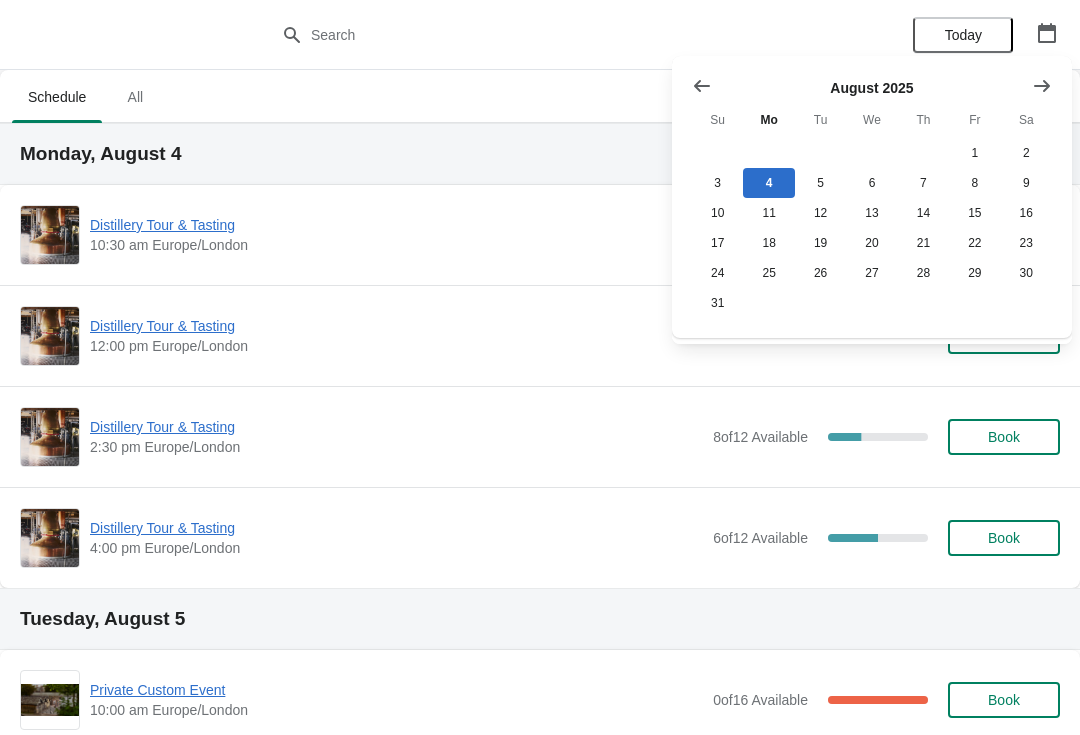 click 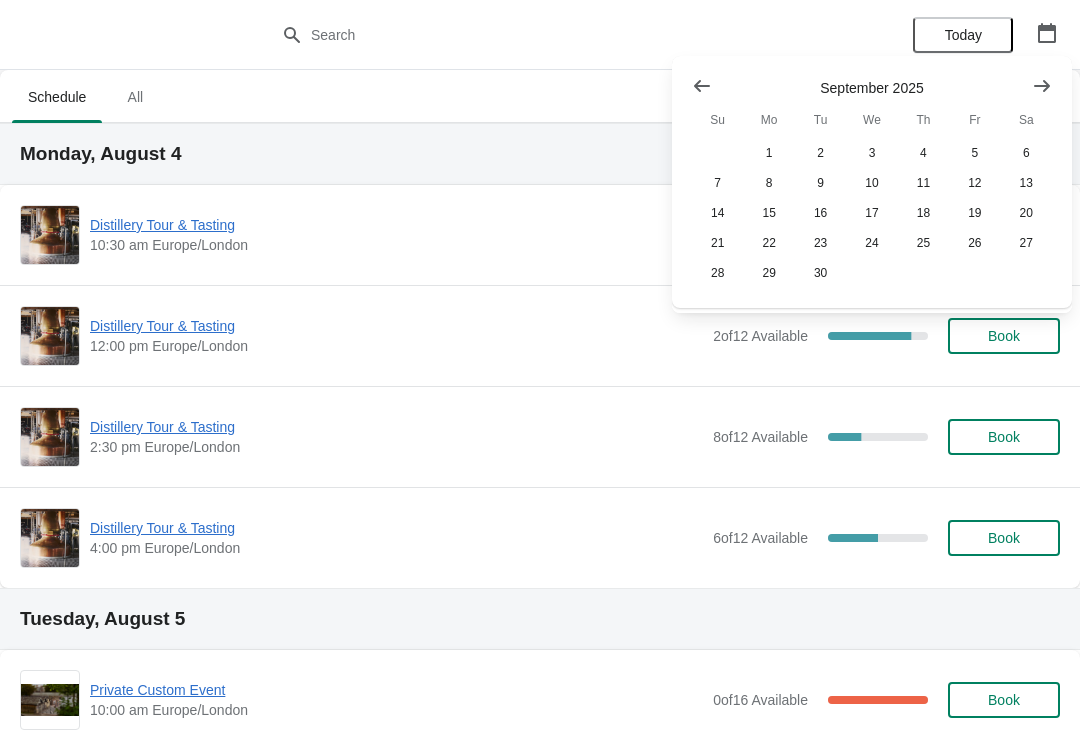 click 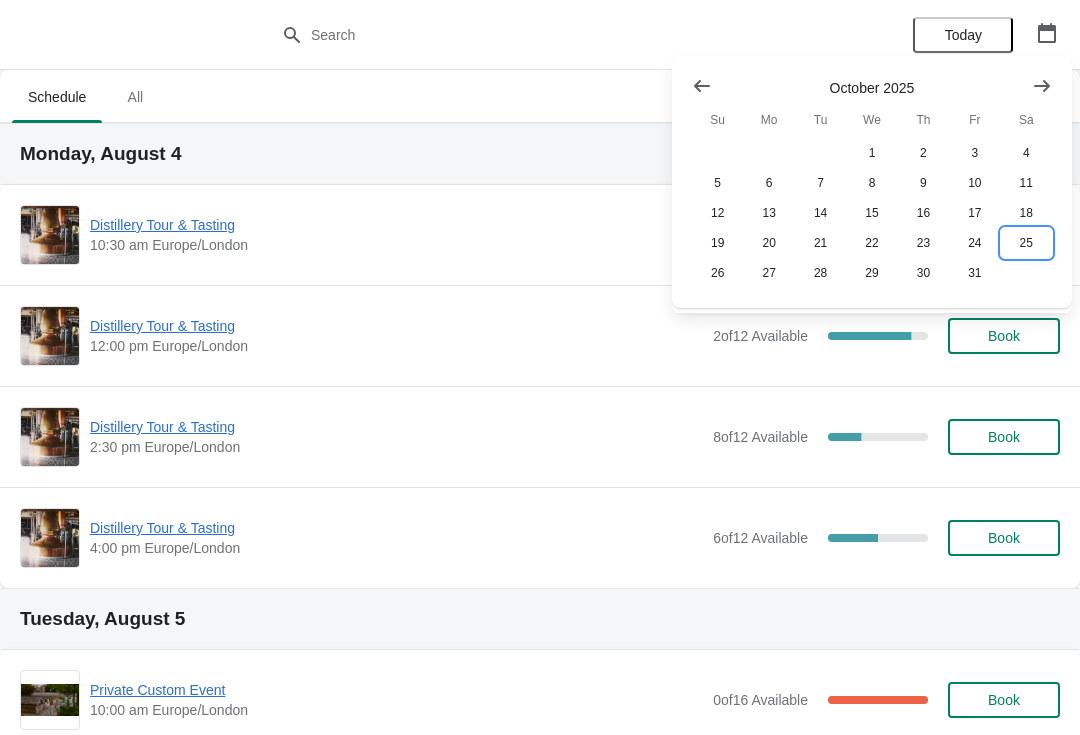 click on "25" at bounding box center (1026, 243) 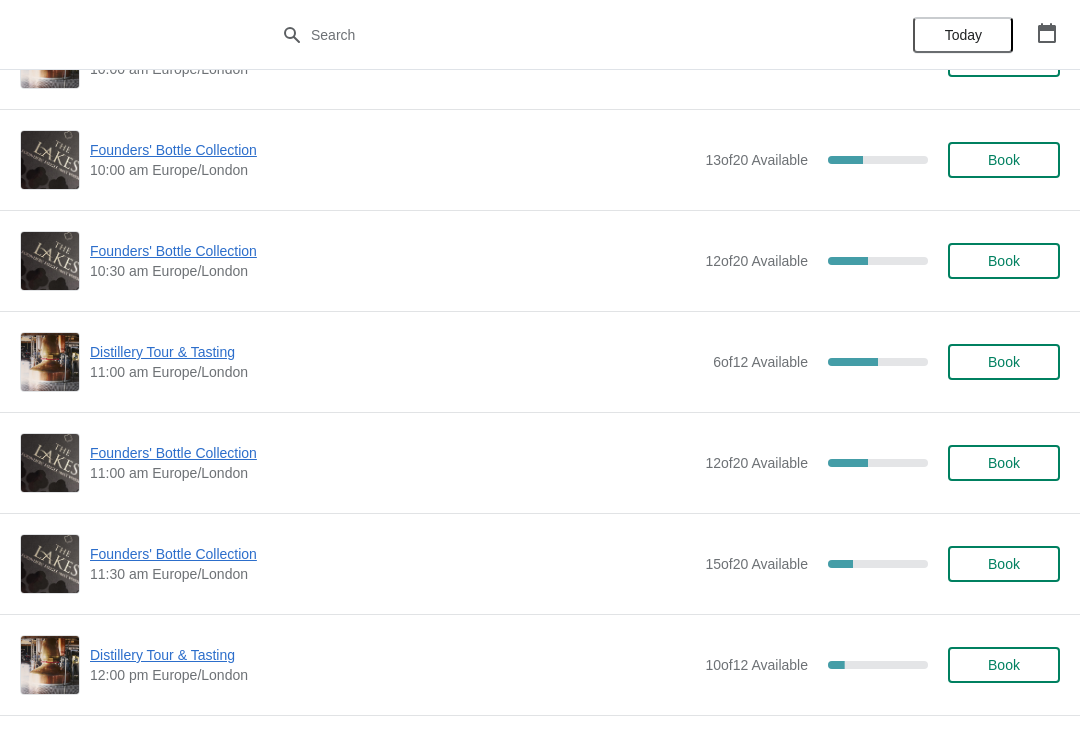 scroll, scrollTop: 178, scrollLeft: 0, axis: vertical 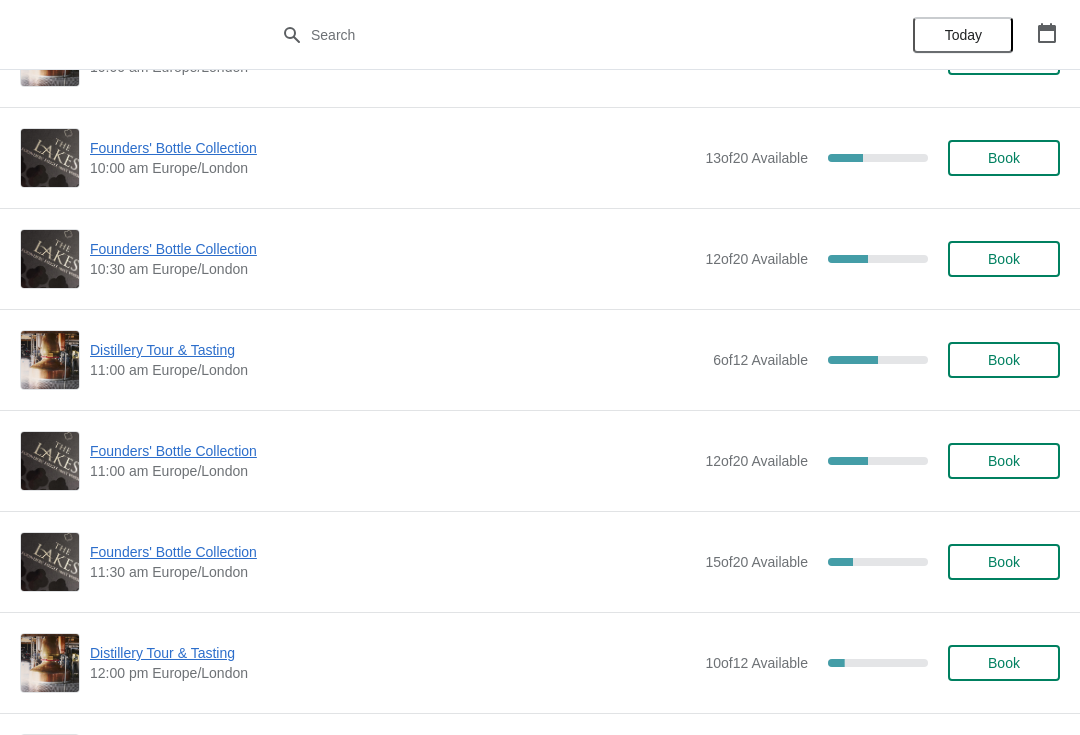 click on "Founders' Bottle Collection" at bounding box center (392, 451) 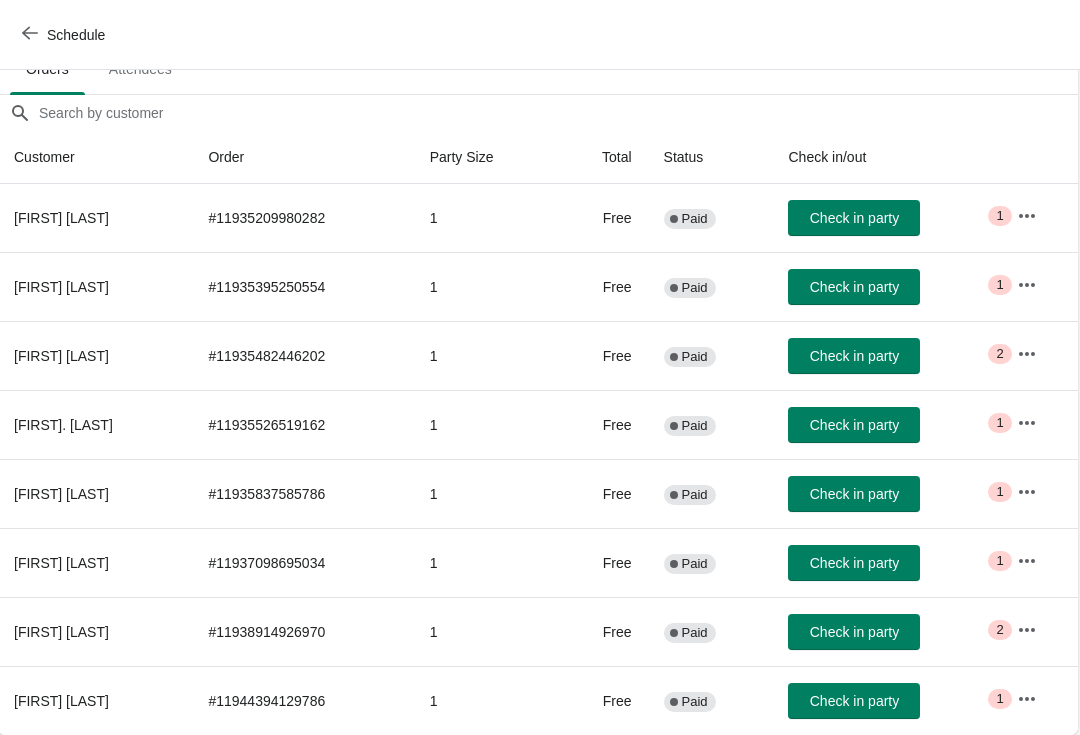 scroll, scrollTop: 128, scrollLeft: 1, axis: both 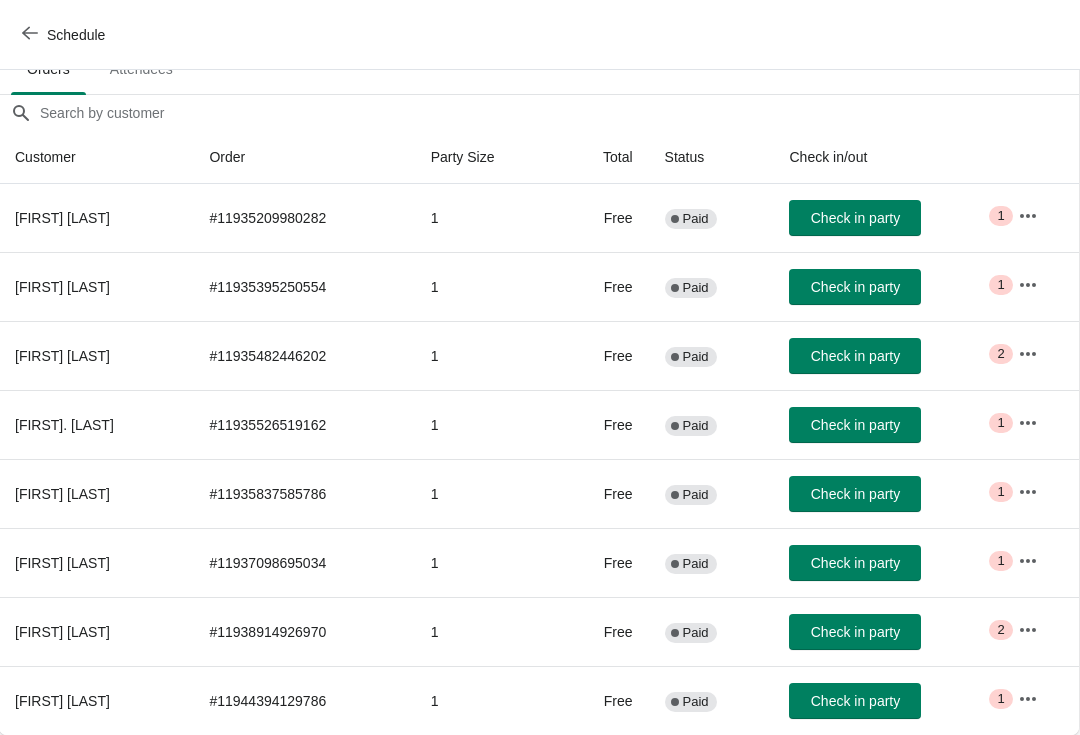 click 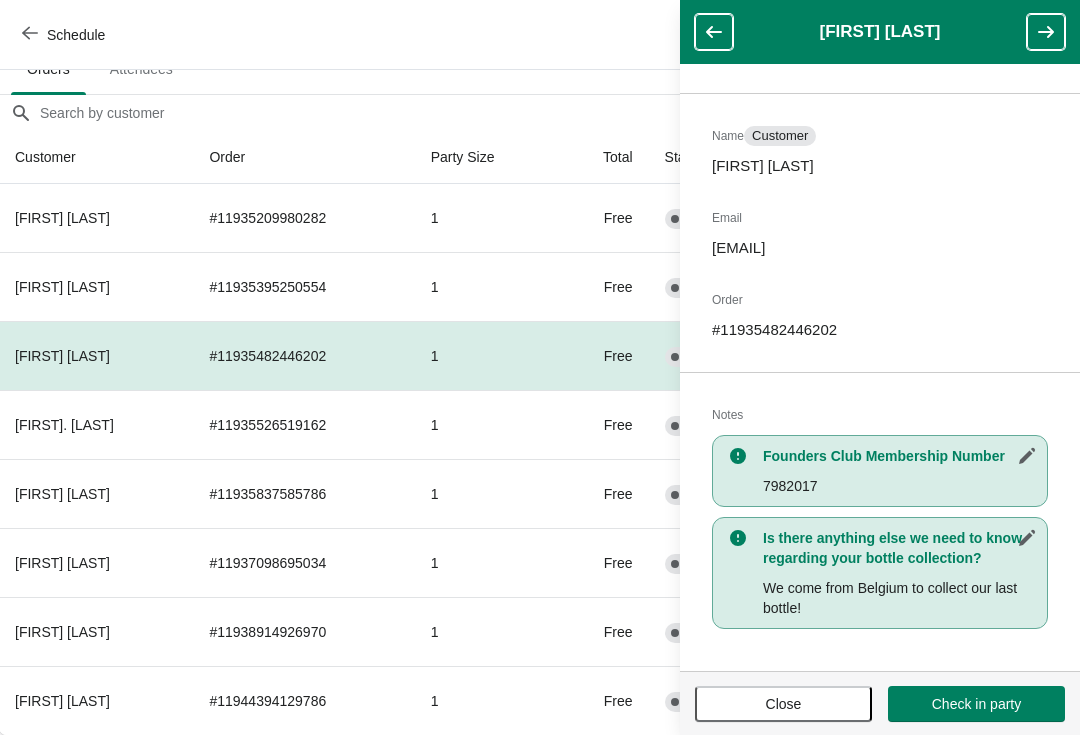 scroll, scrollTop: 101, scrollLeft: 0, axis: vertical 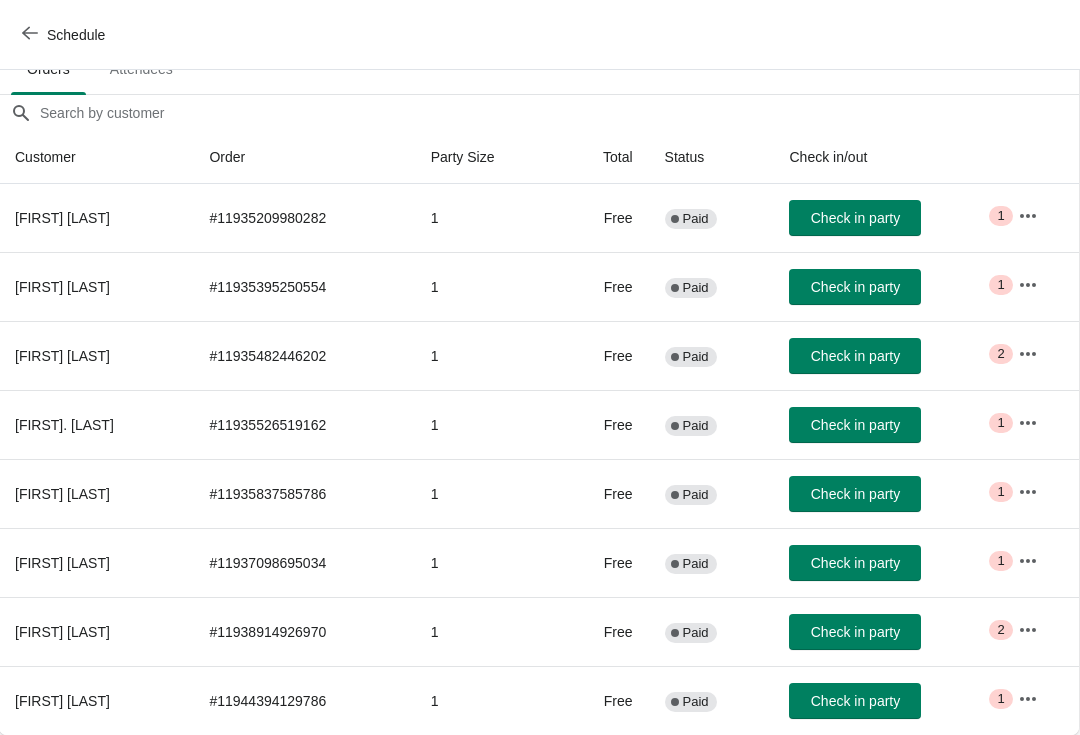 click at bounding box center [1028, 354] 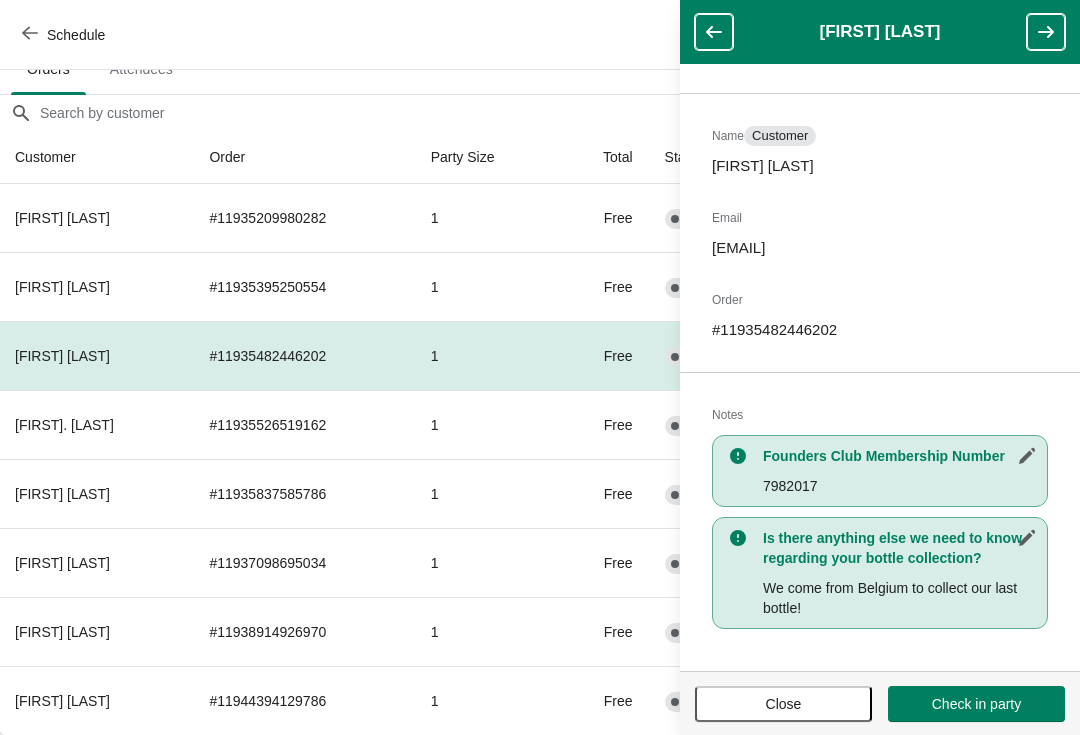 click on "Close" at bounding box center (784, 704) 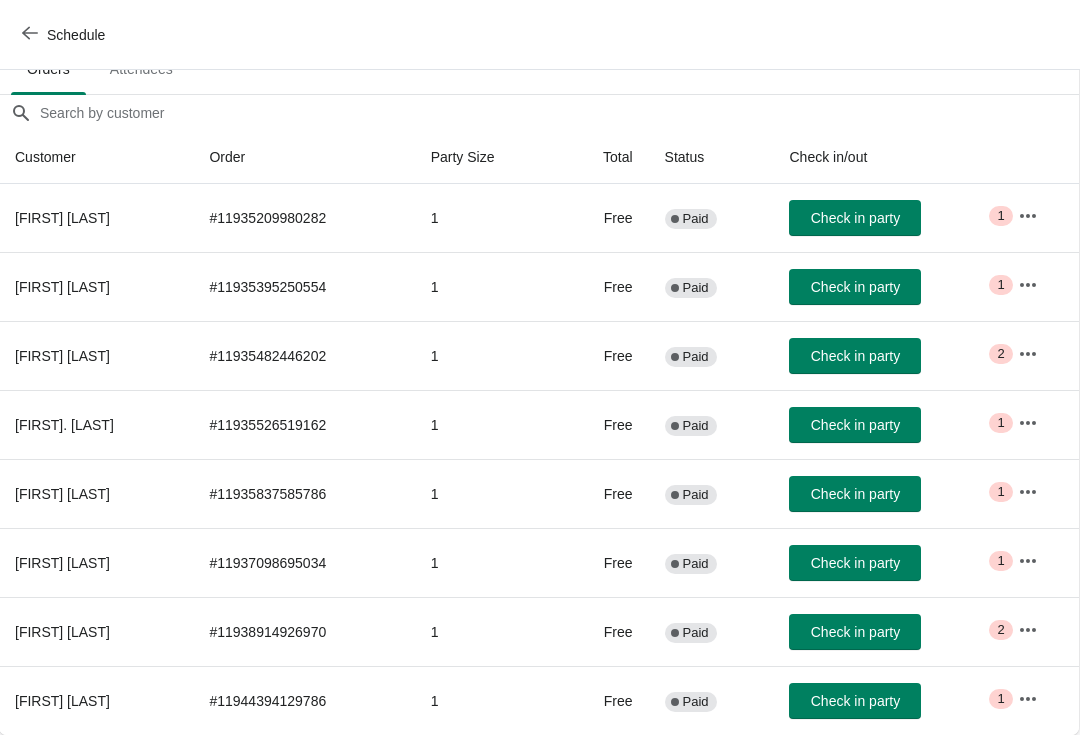 click 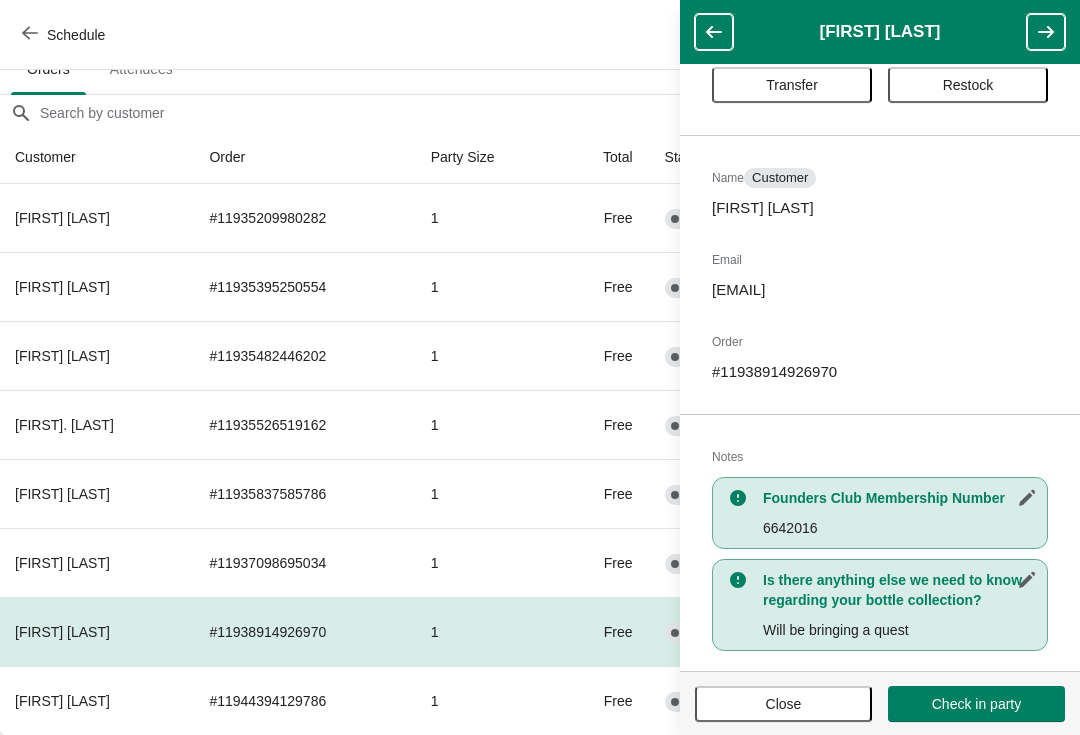scroll, scrollTop: 53, scrollLeft: 0, axis: vertical 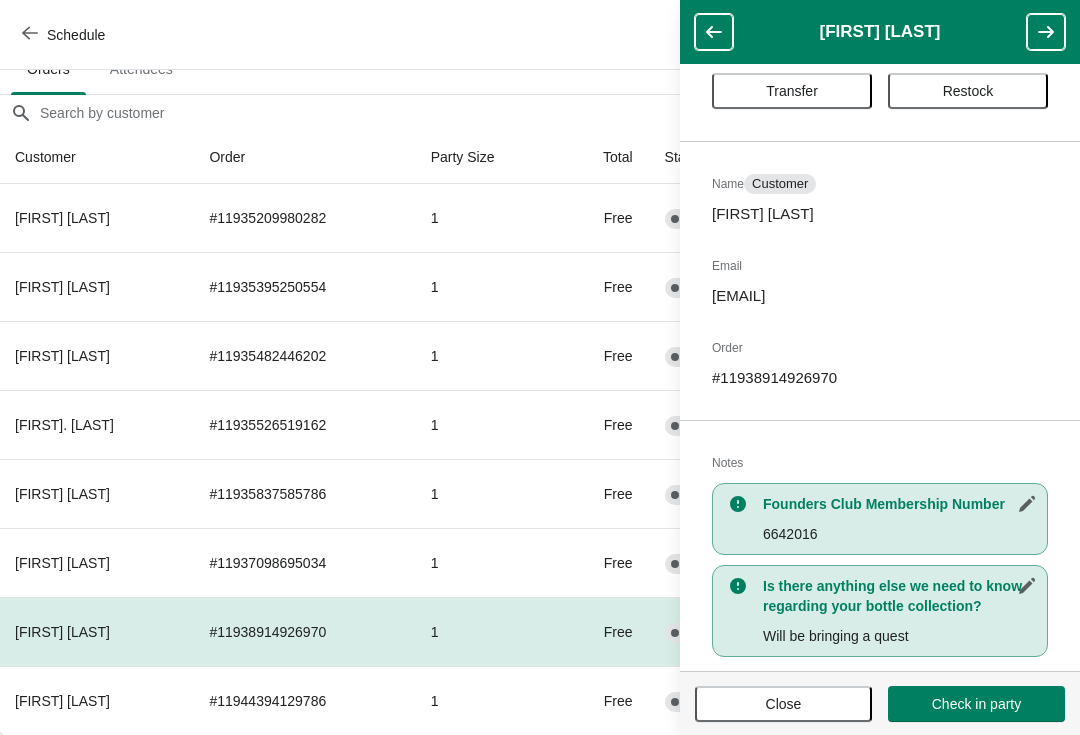 click on "Close" at bounding box center [784, 704] 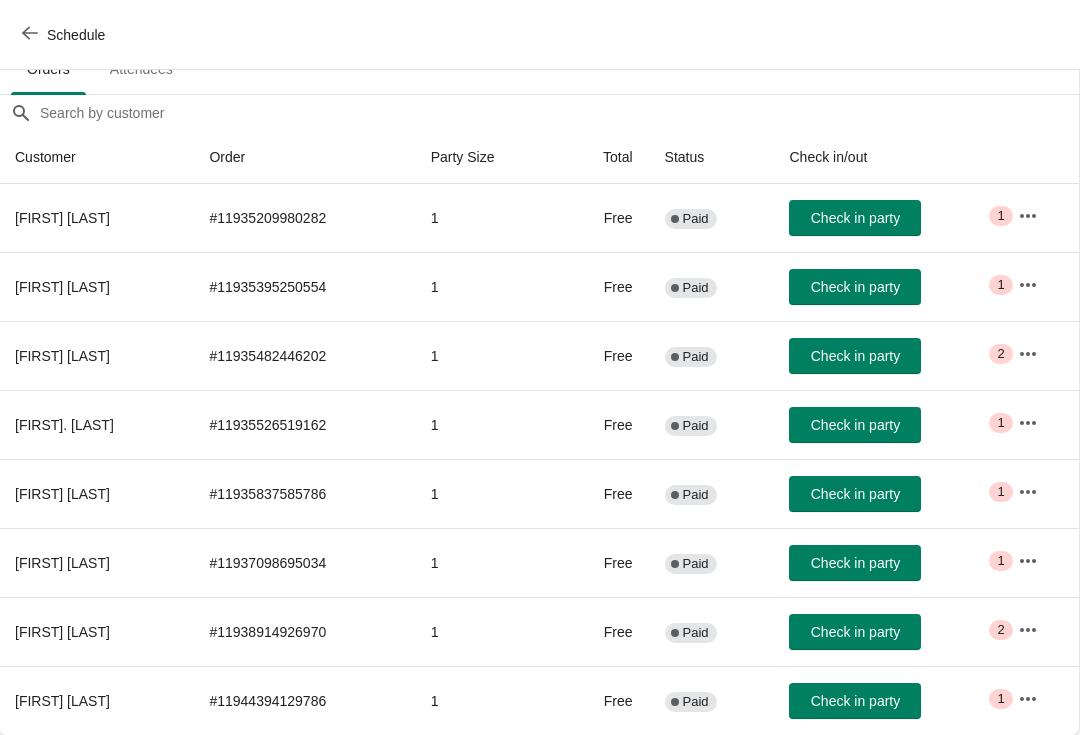 click at bounding box center (1028, 630) 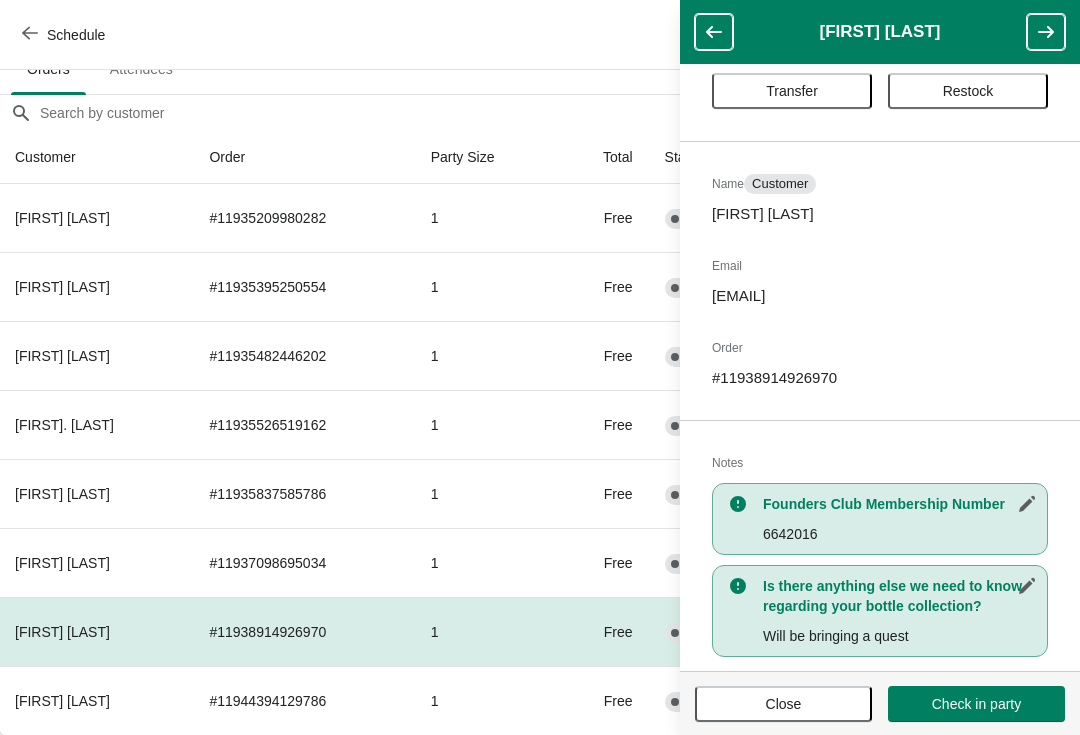 click on "Close" at bounding box center [784, 704] 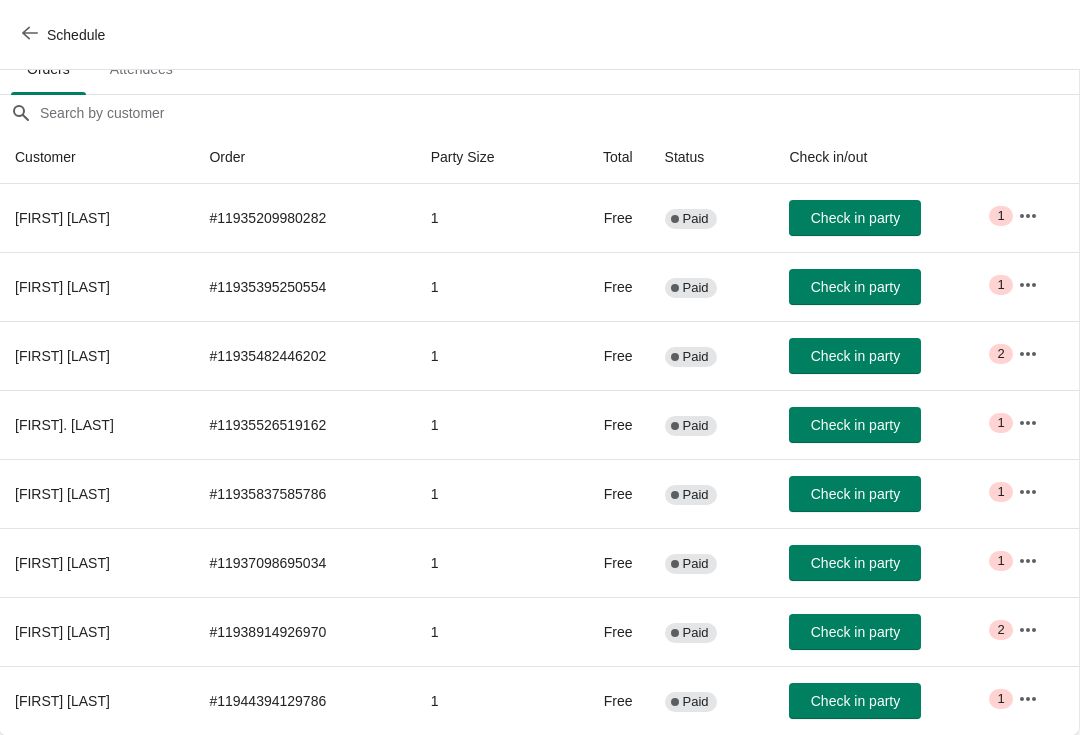 click on "Schedule" at bounding box center [65, 35] 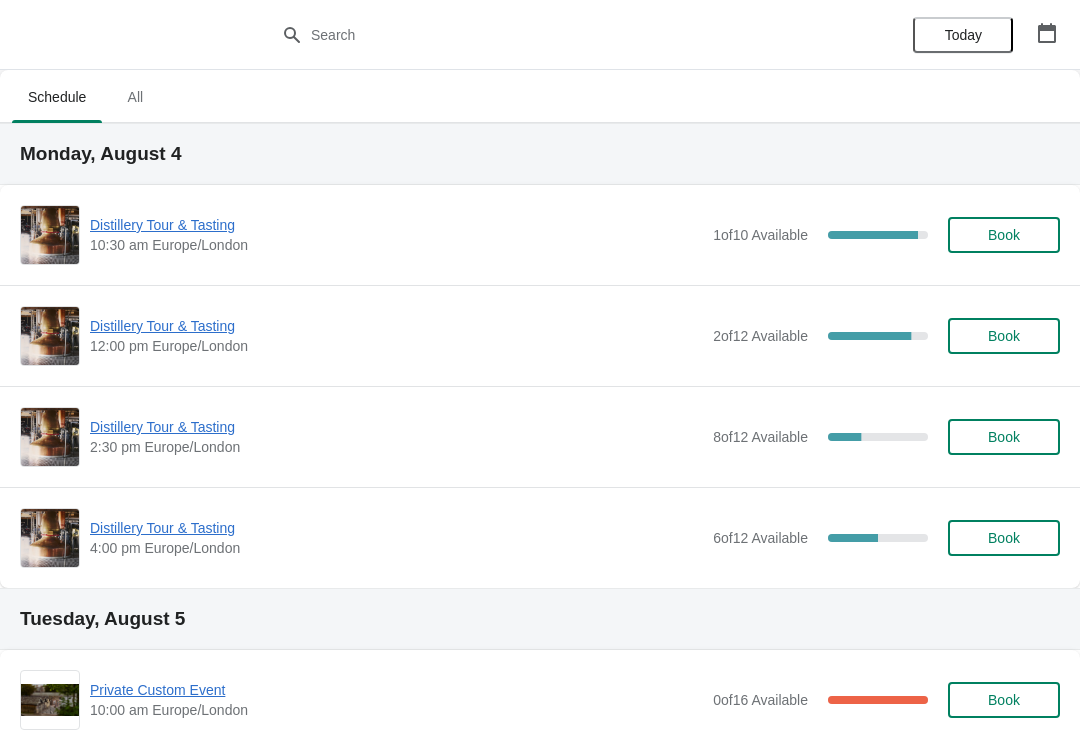 click at bounding box center [1047, 33] 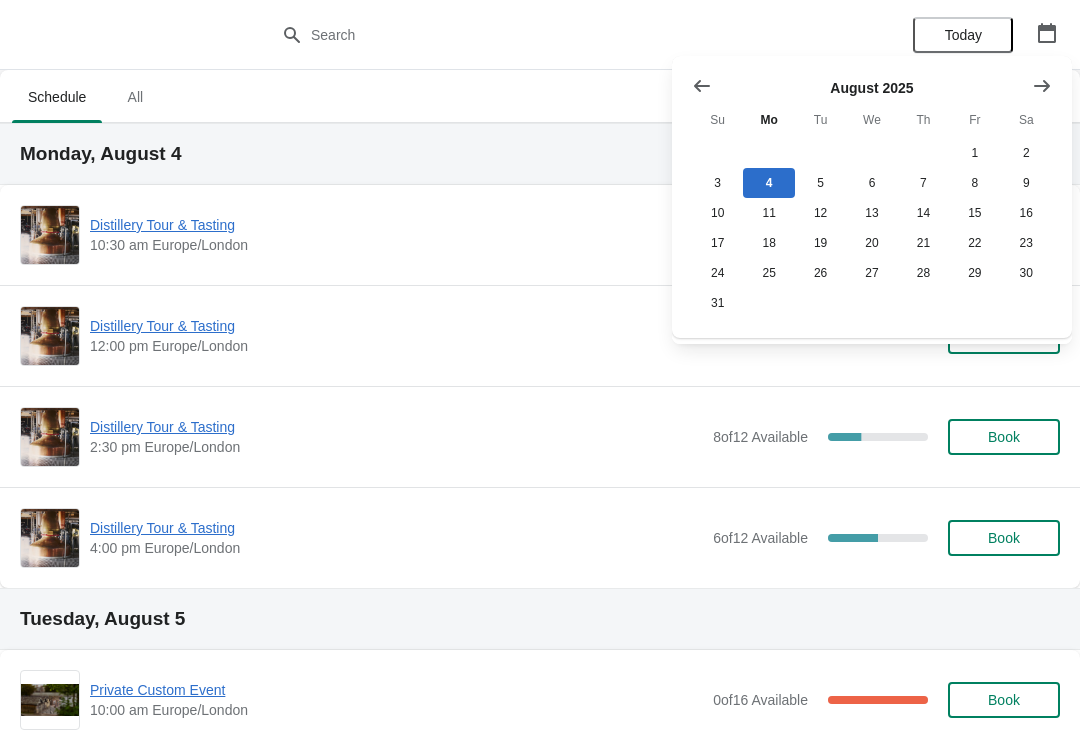 click 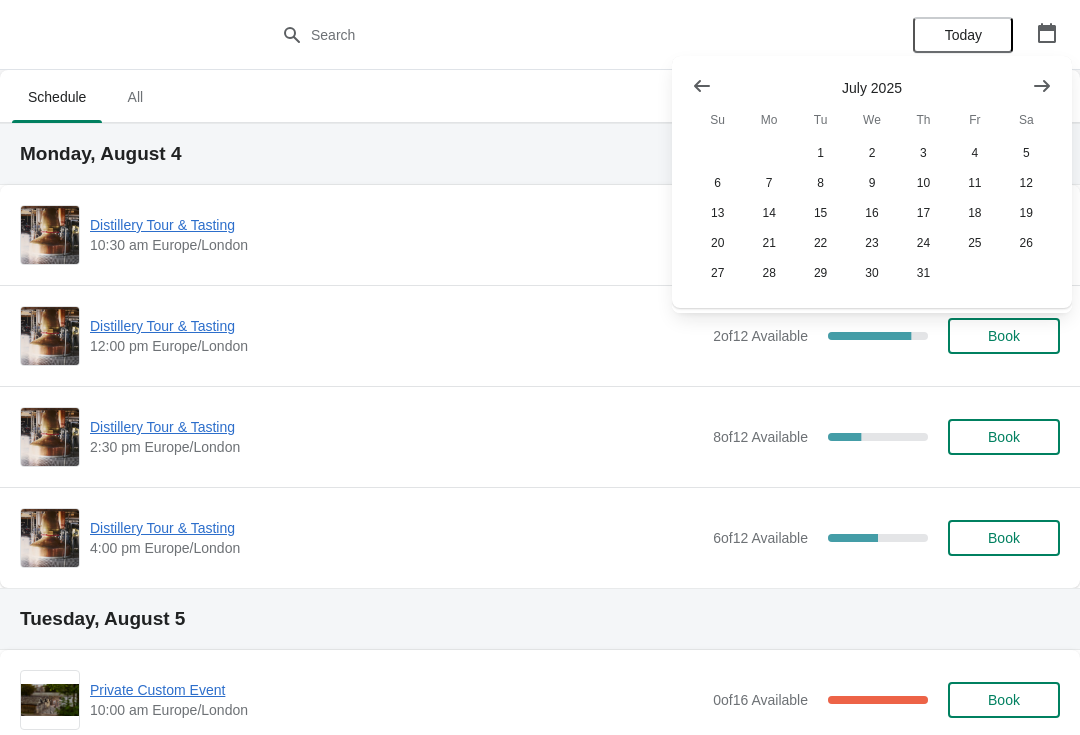 click on "Book" at bounding box center (1004, 336) 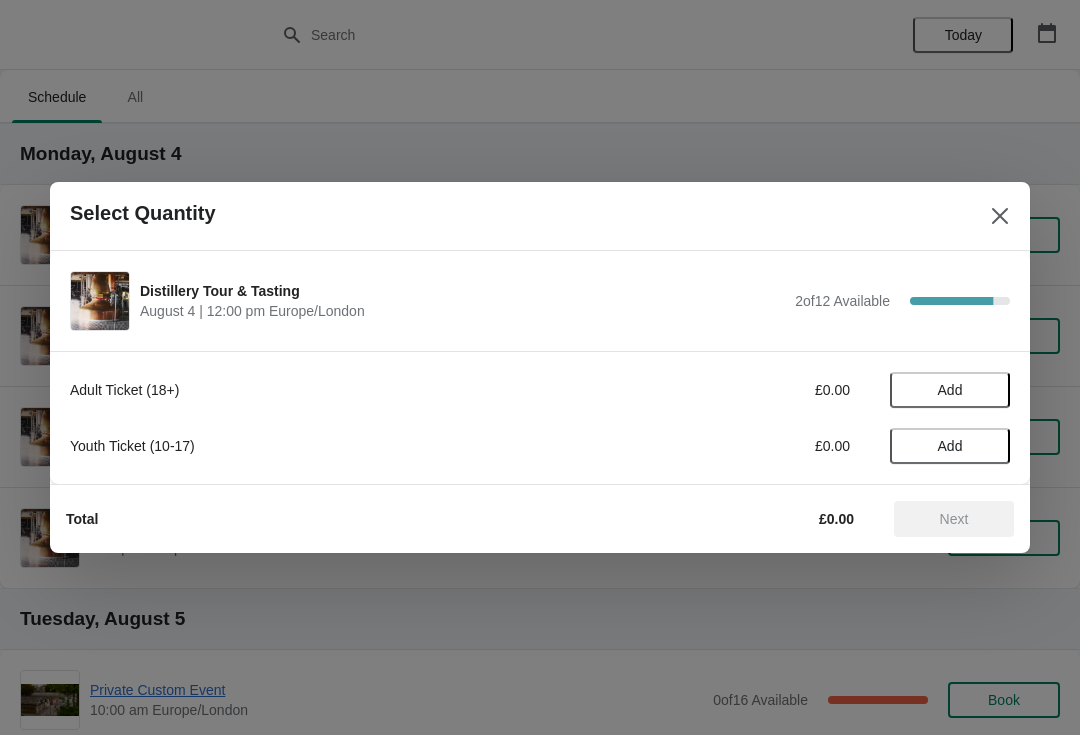 click on "Add" at bounding box center [950, 390] 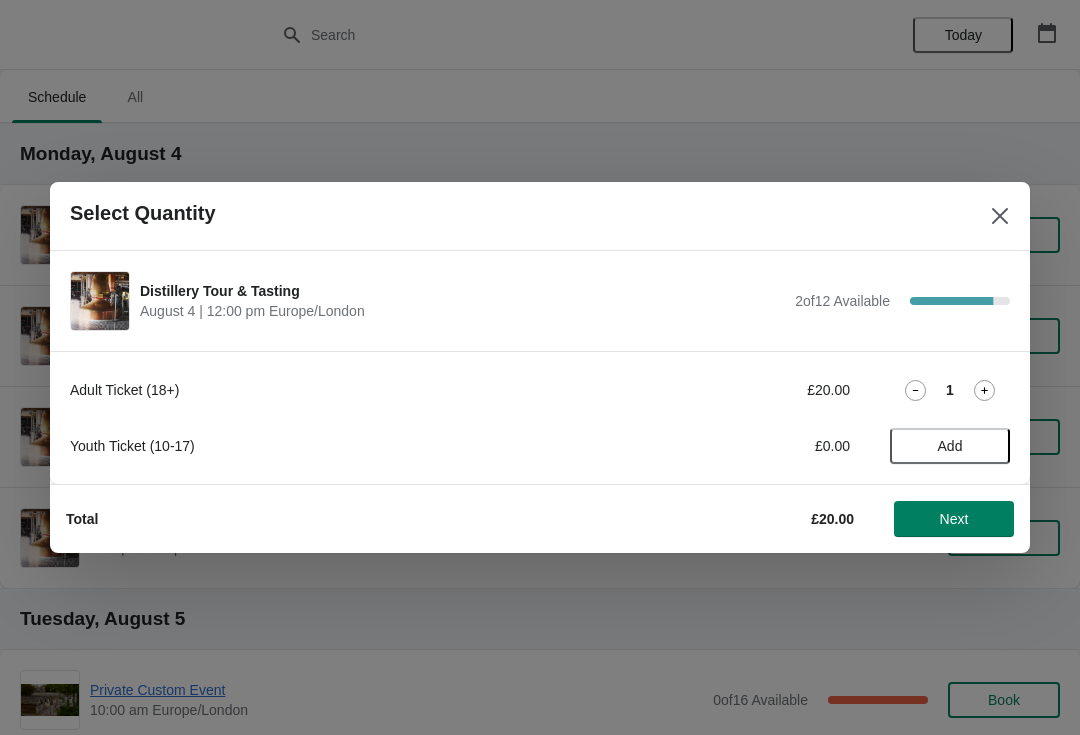 click 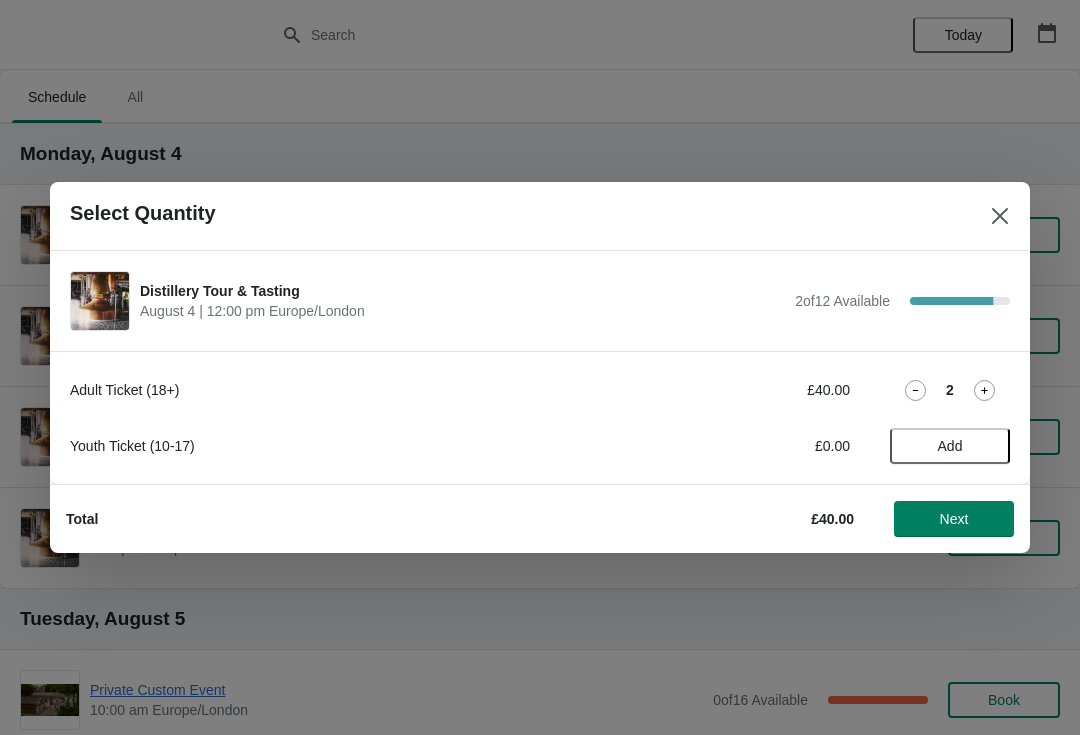 click on "Next" at bounding box center [954, 519] 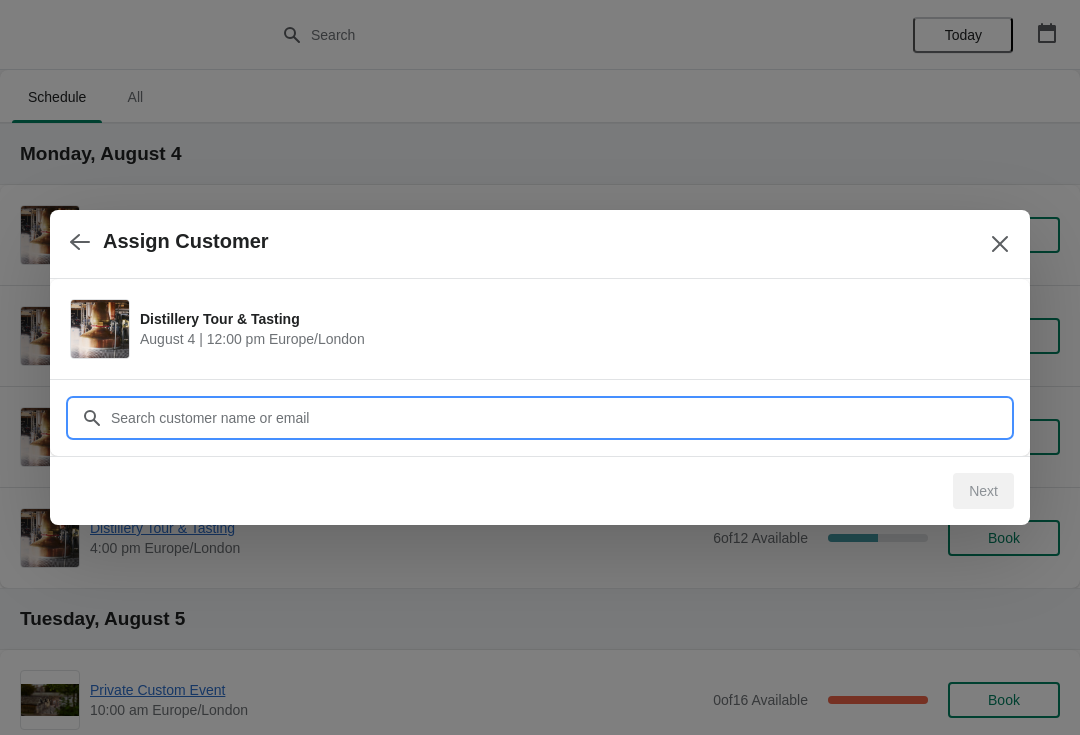 click on "Customer" at bounding box center [560, 418] 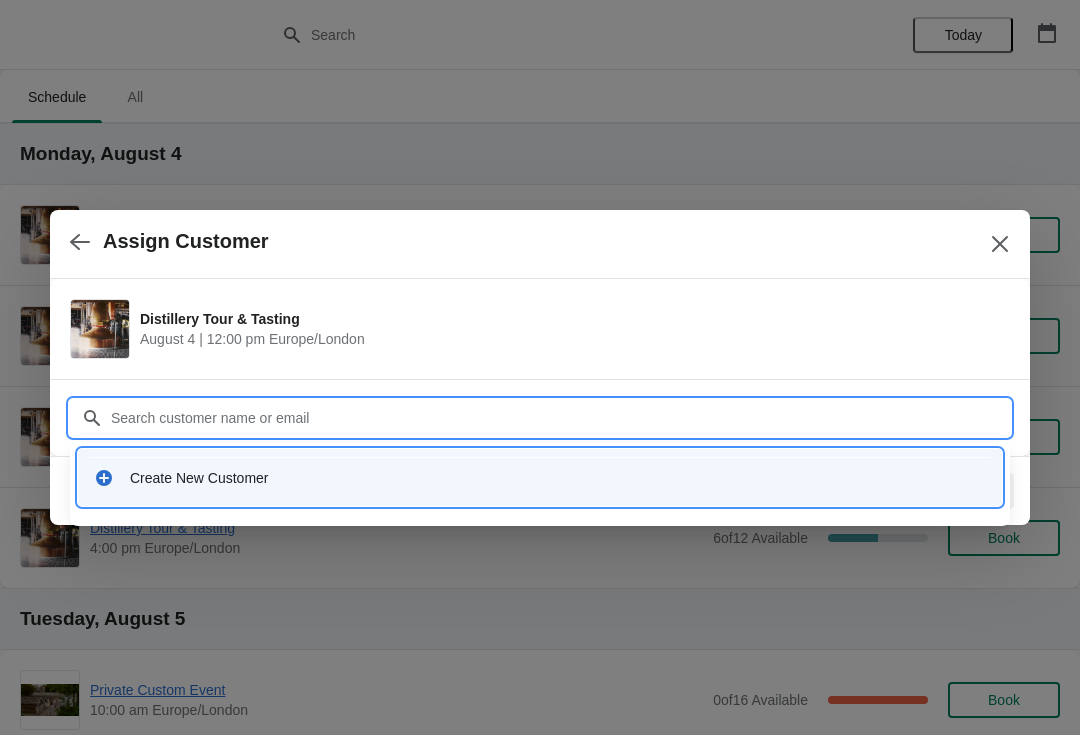 click on "Create New Customer" at bounding box center [558, 478] 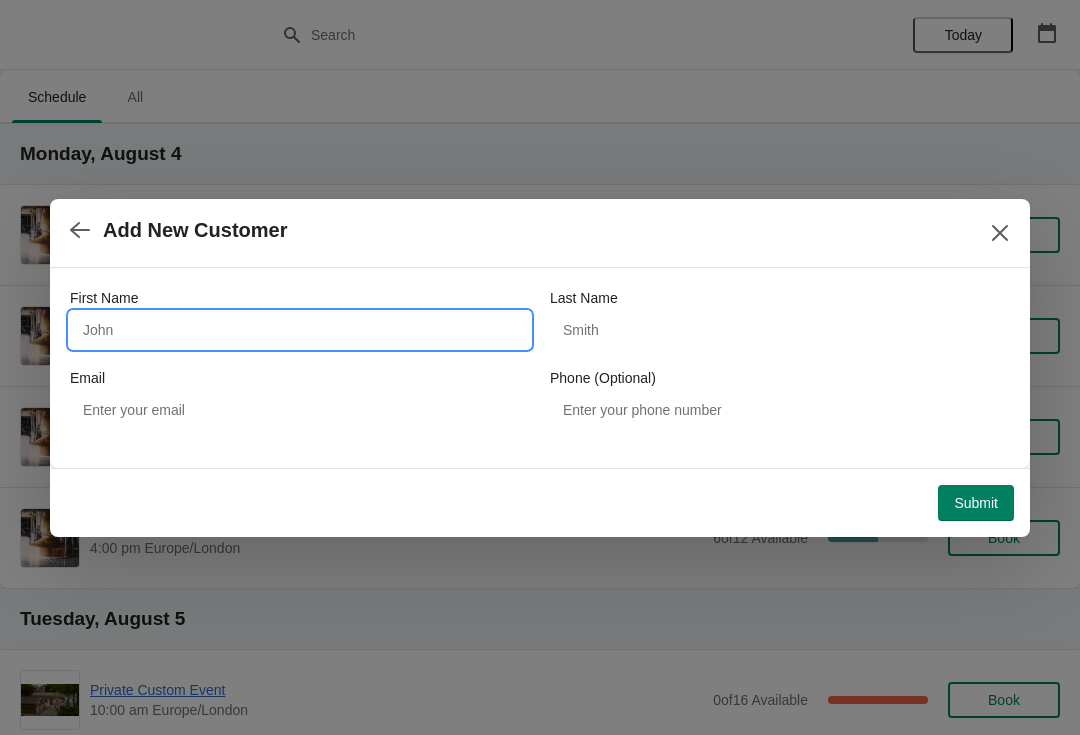 click on "First Name" at bounding box center [300, 330] 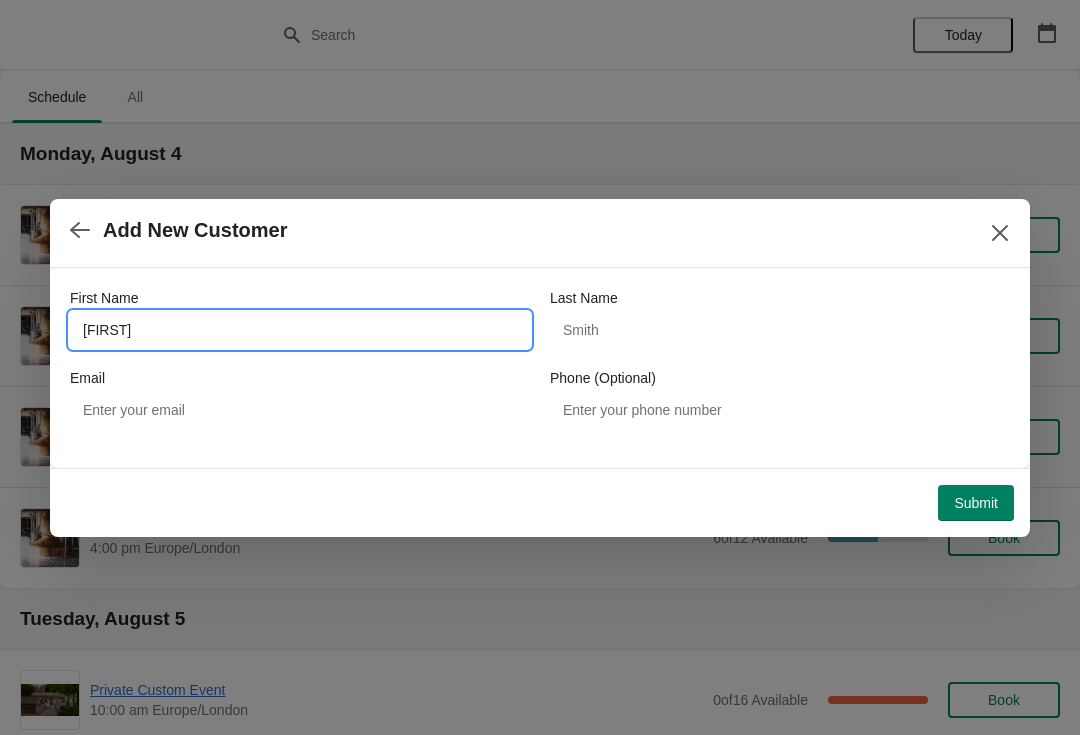 type on "[FIRST]" 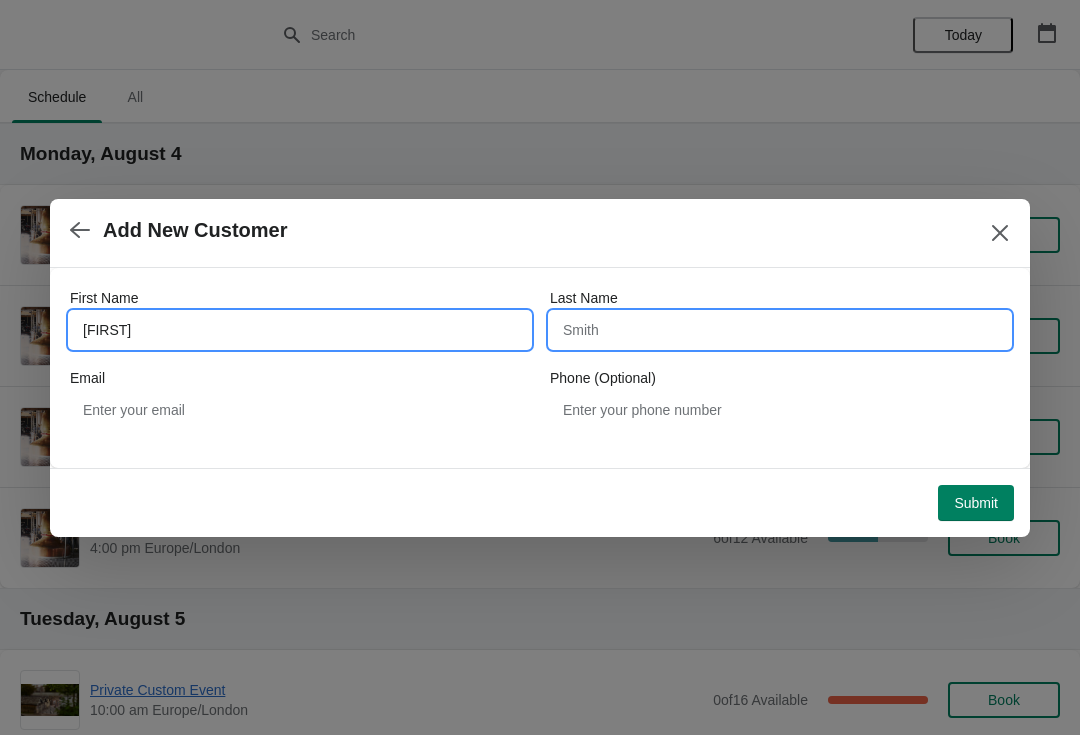 click on "Last Name" at bounding box center (780, 330) 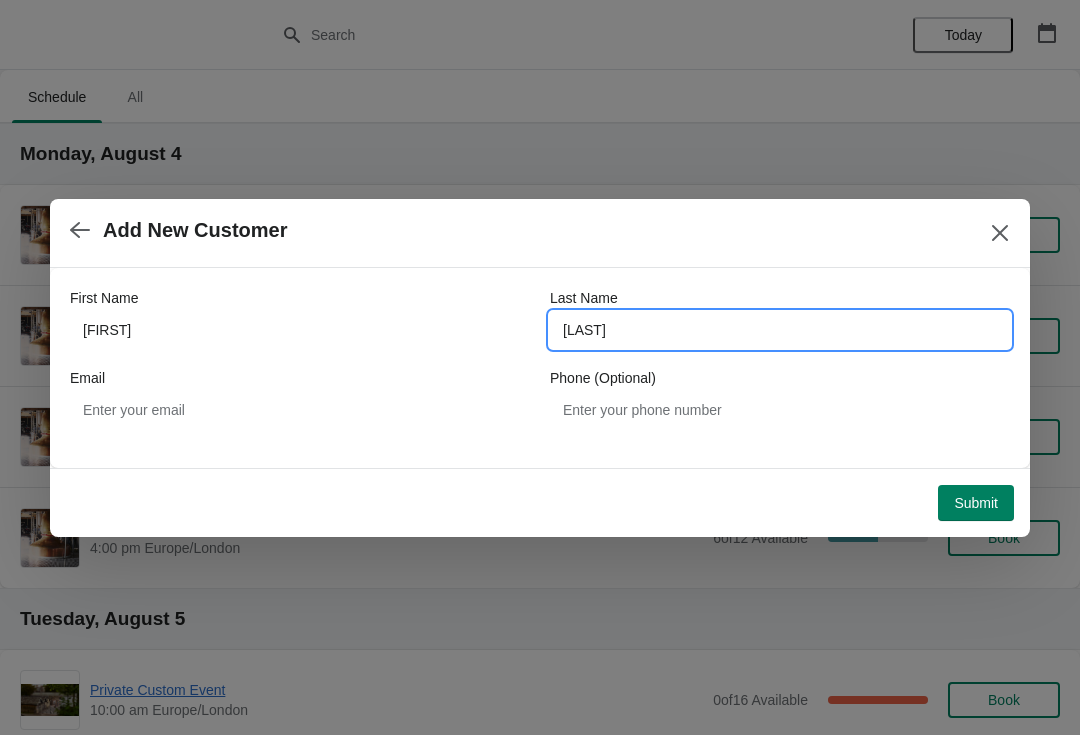 type on "[LAST]" 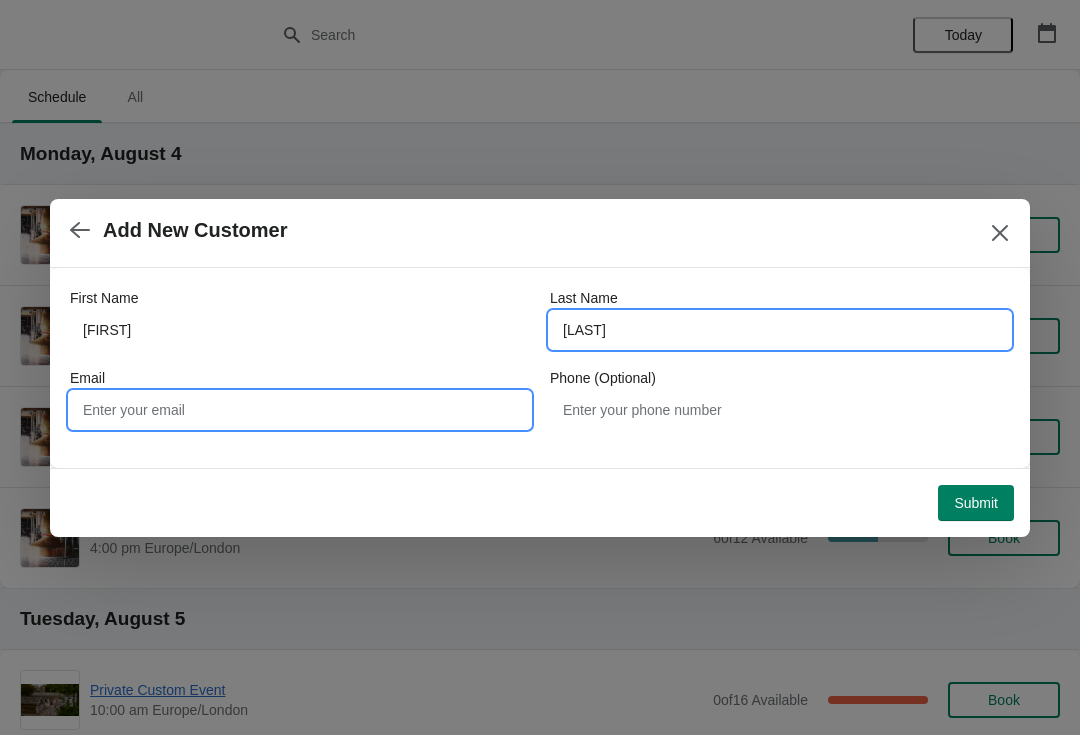 click on "Email" at bounding box center (300, 410) 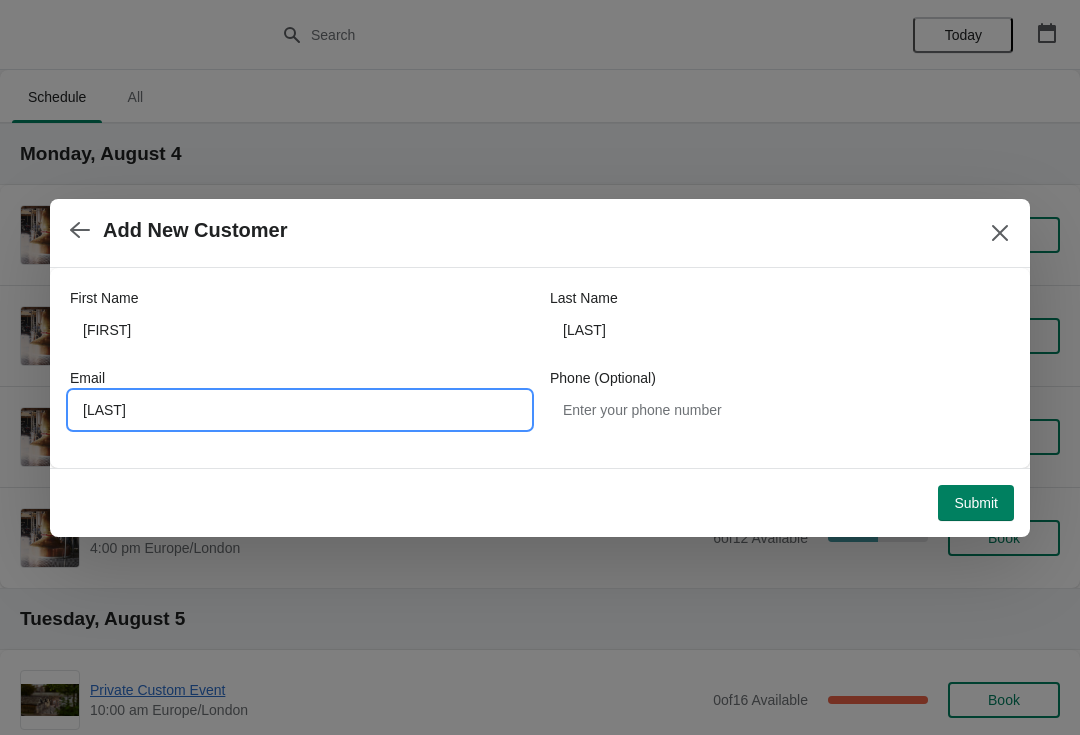 type on "[LAST]" 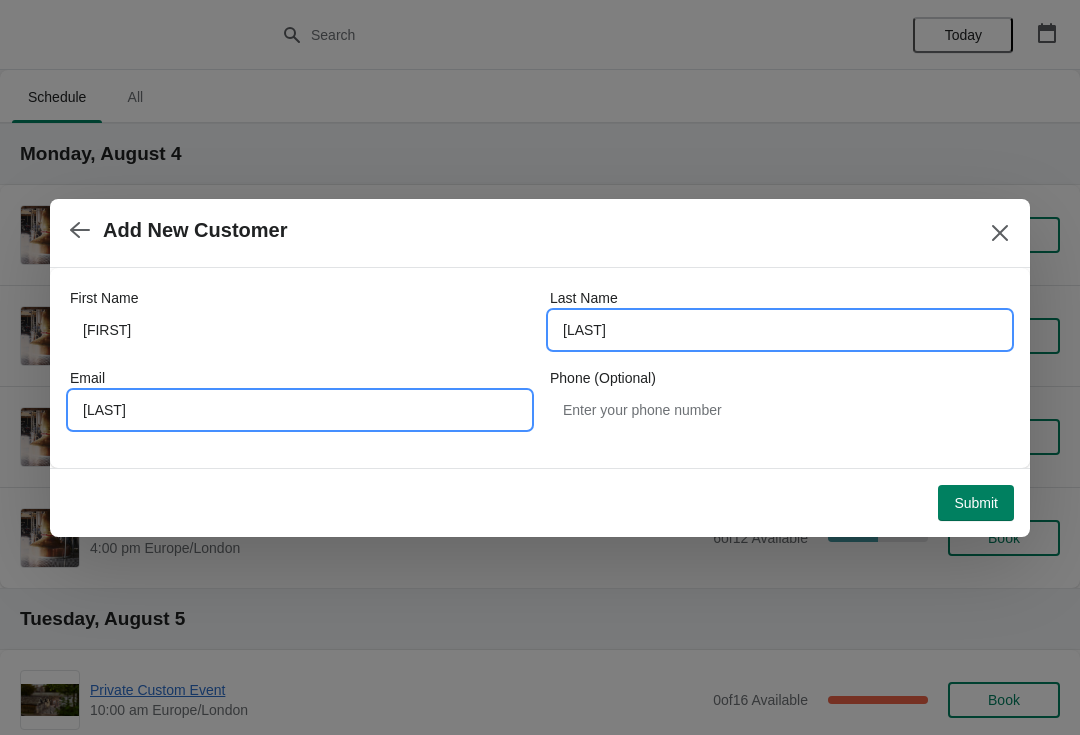 click on "[LAST]" at bounding box center [780, 330] 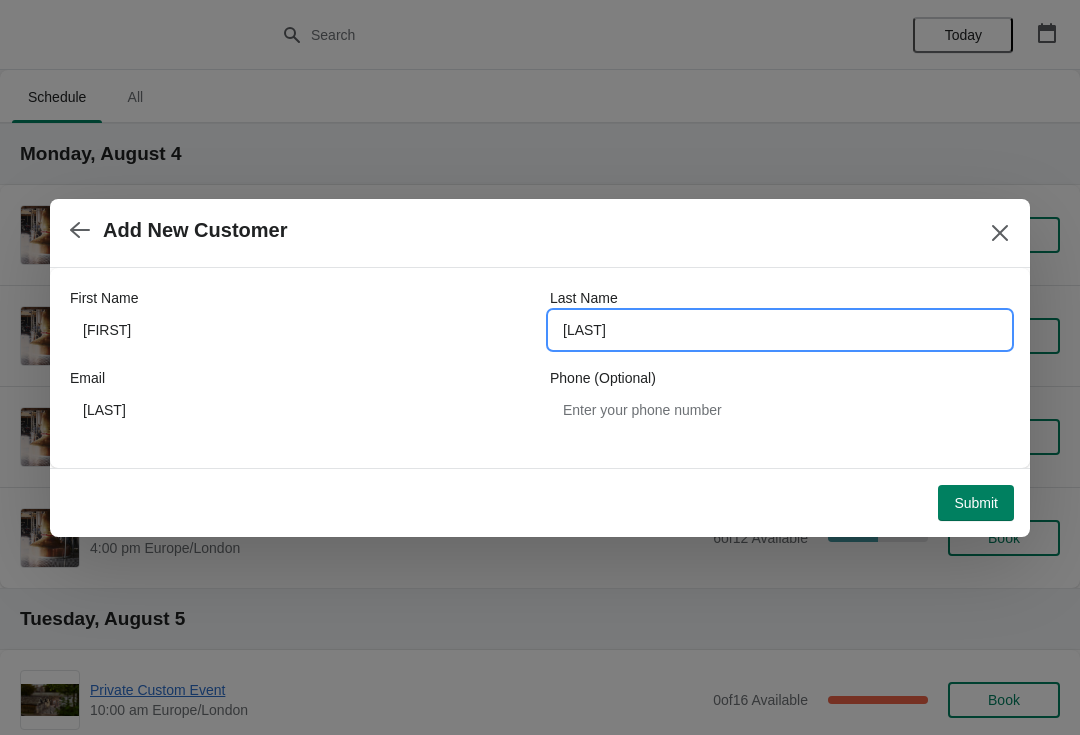 type on "[LAST]" 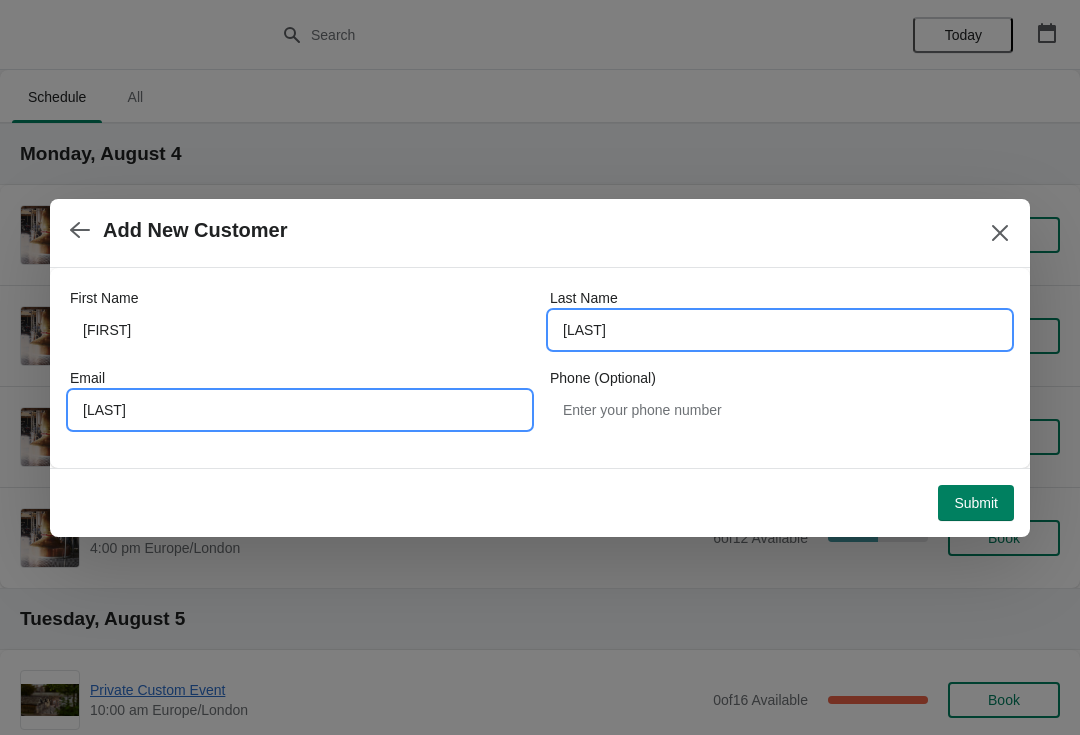 click on "[LAST]" at bounding box center [300, 410] 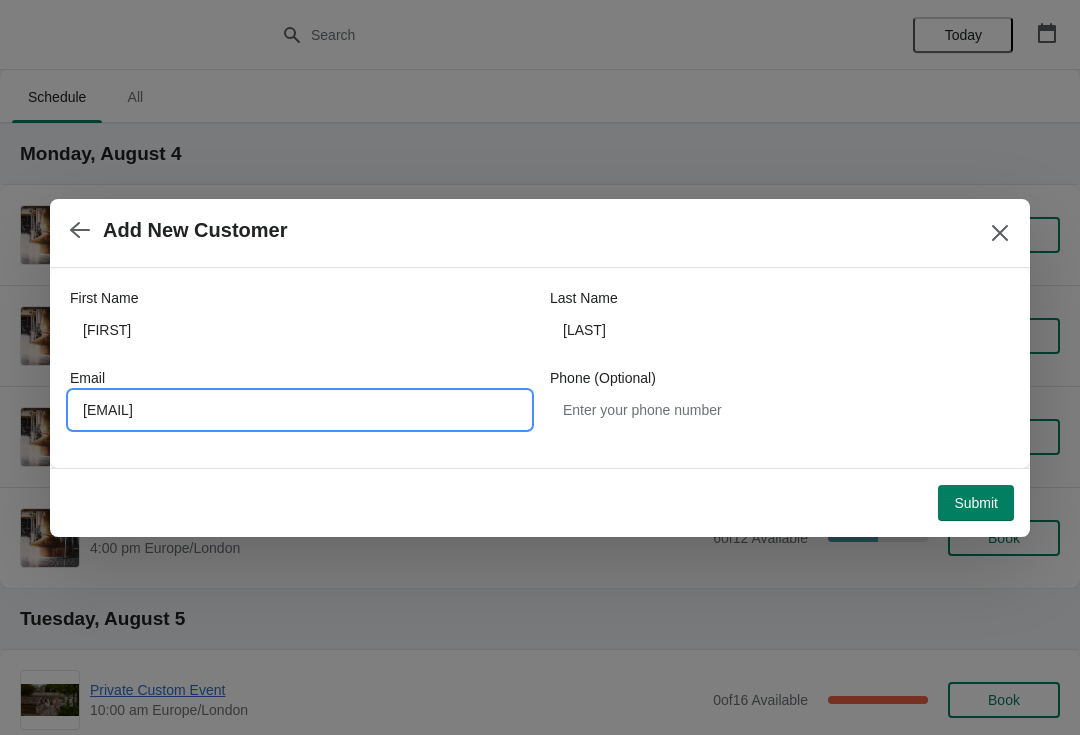 type on "[EMAIL]" 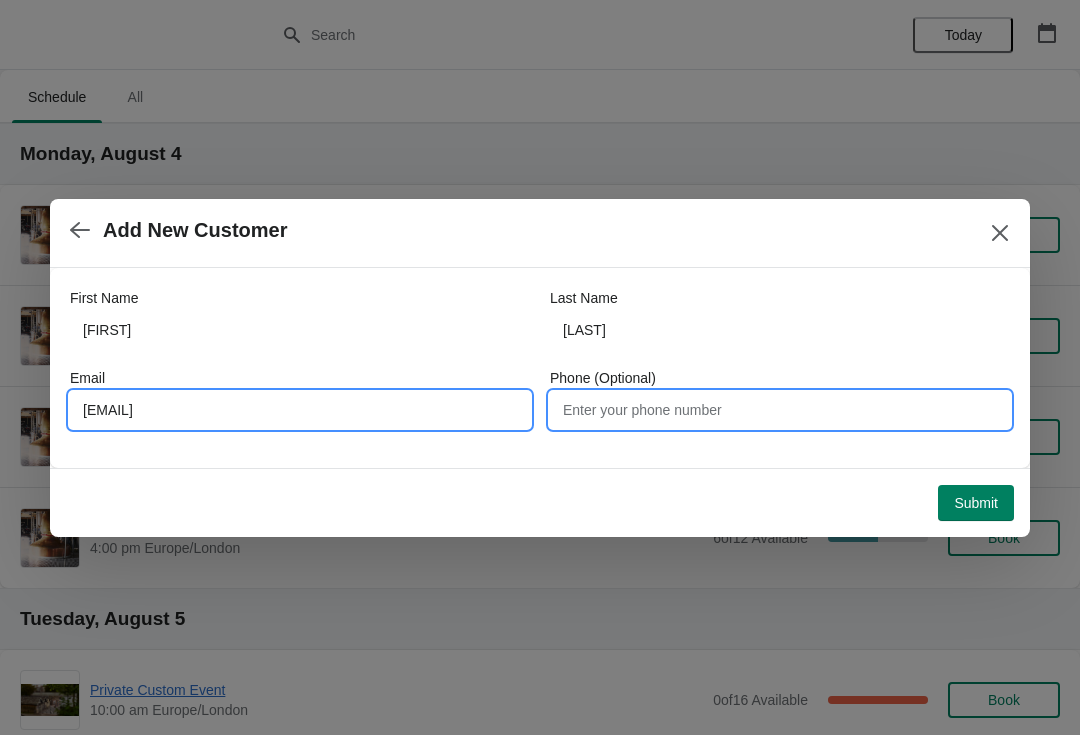 click on "Phone (Optional)" at bounding box center (780, 410) 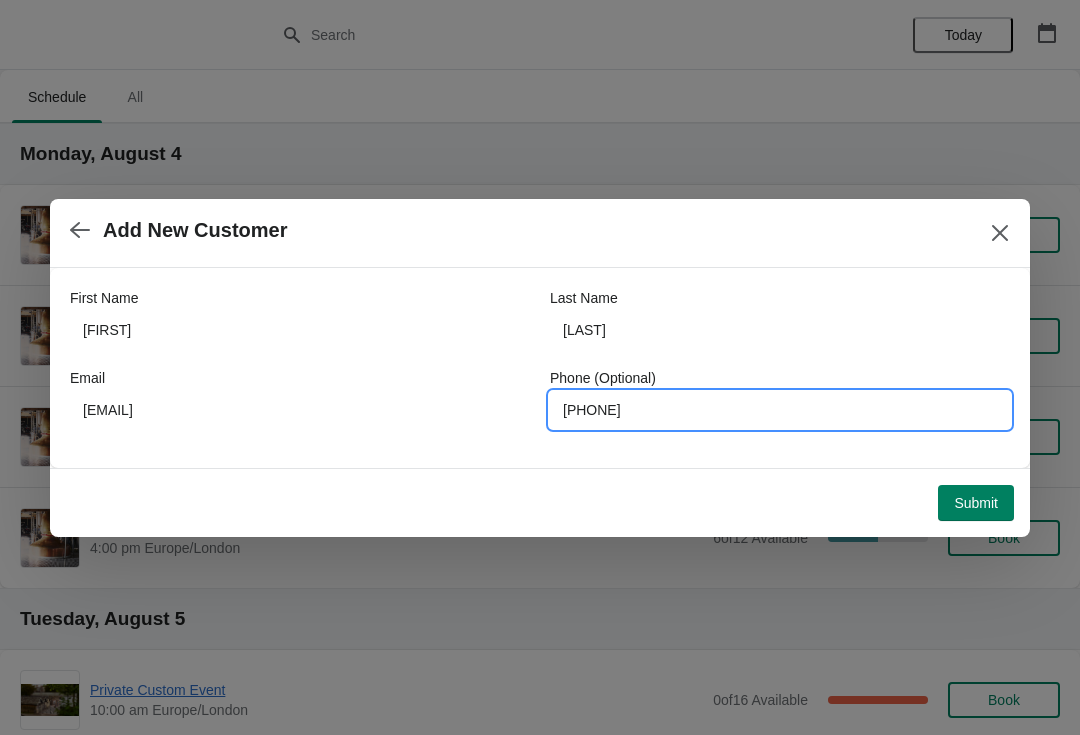 type on "[PHONE]" 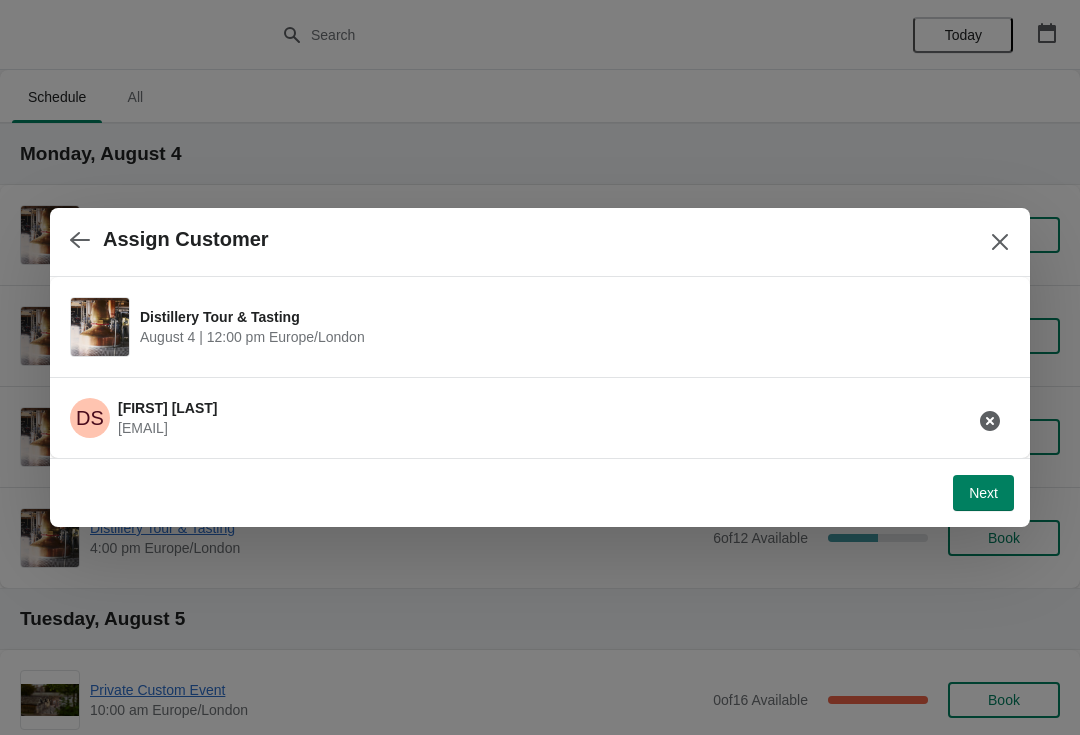 click on "Next" at bounding box center [983, 493] 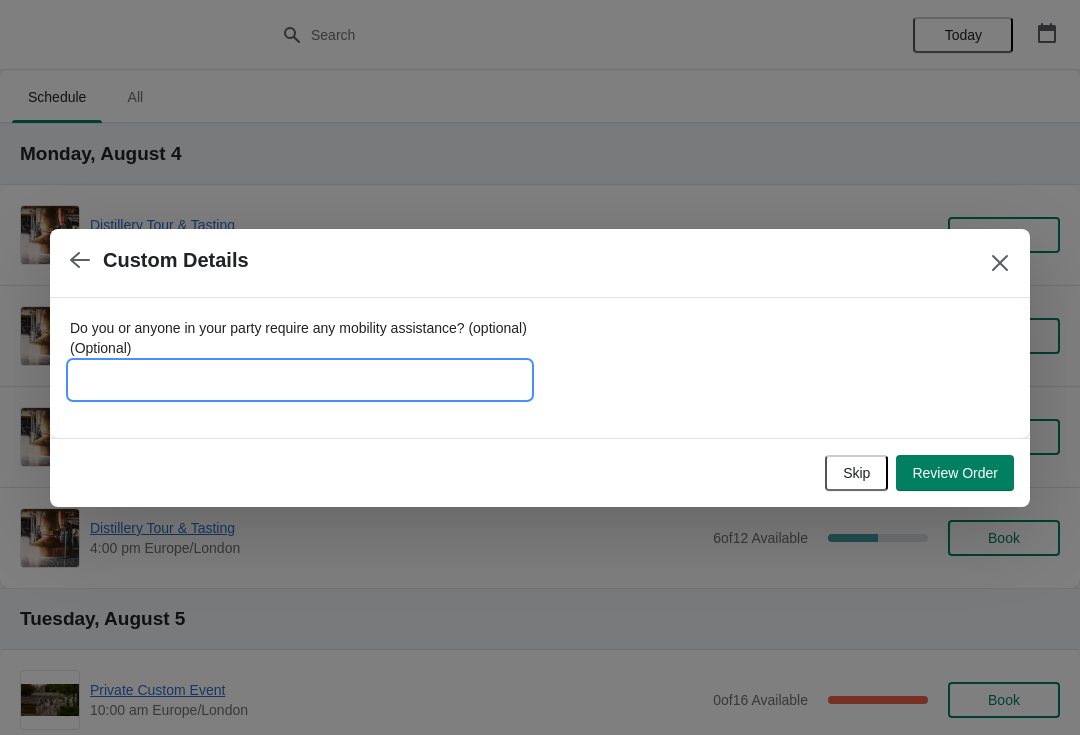 click on "Do you or anyone in your party require any mobility assistance? (optional) (Optional)" at bounding box center (300, 380) 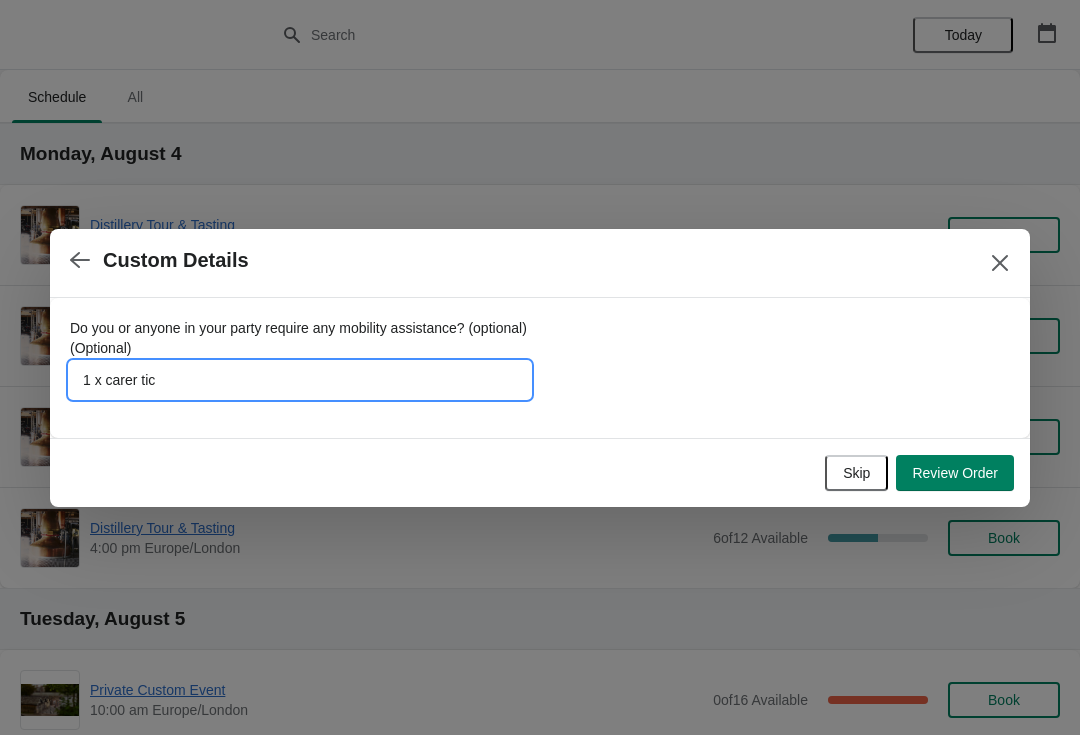 type on "1 x carer tick" 